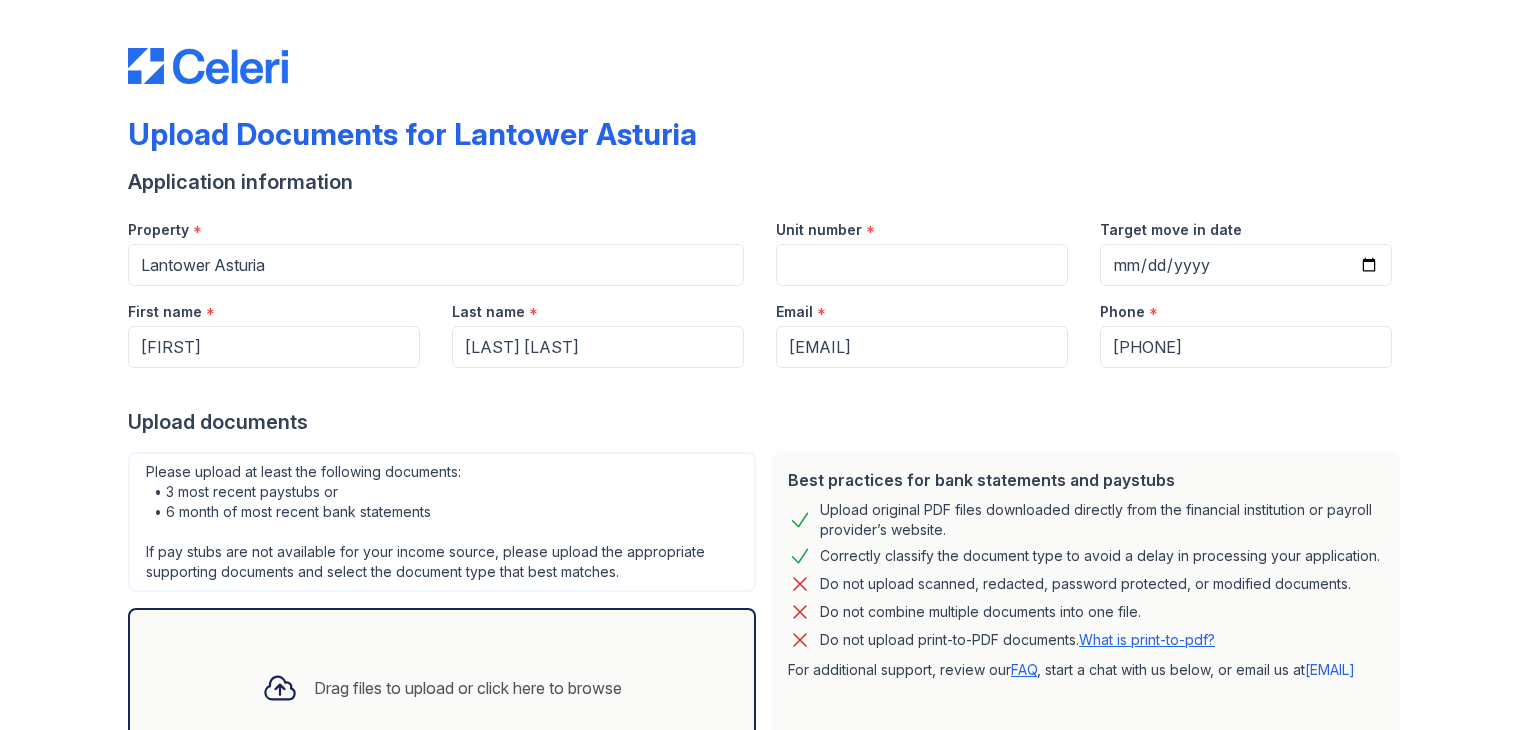 scroll, scrollTop: 0, scrollLeft: 0, axis: both 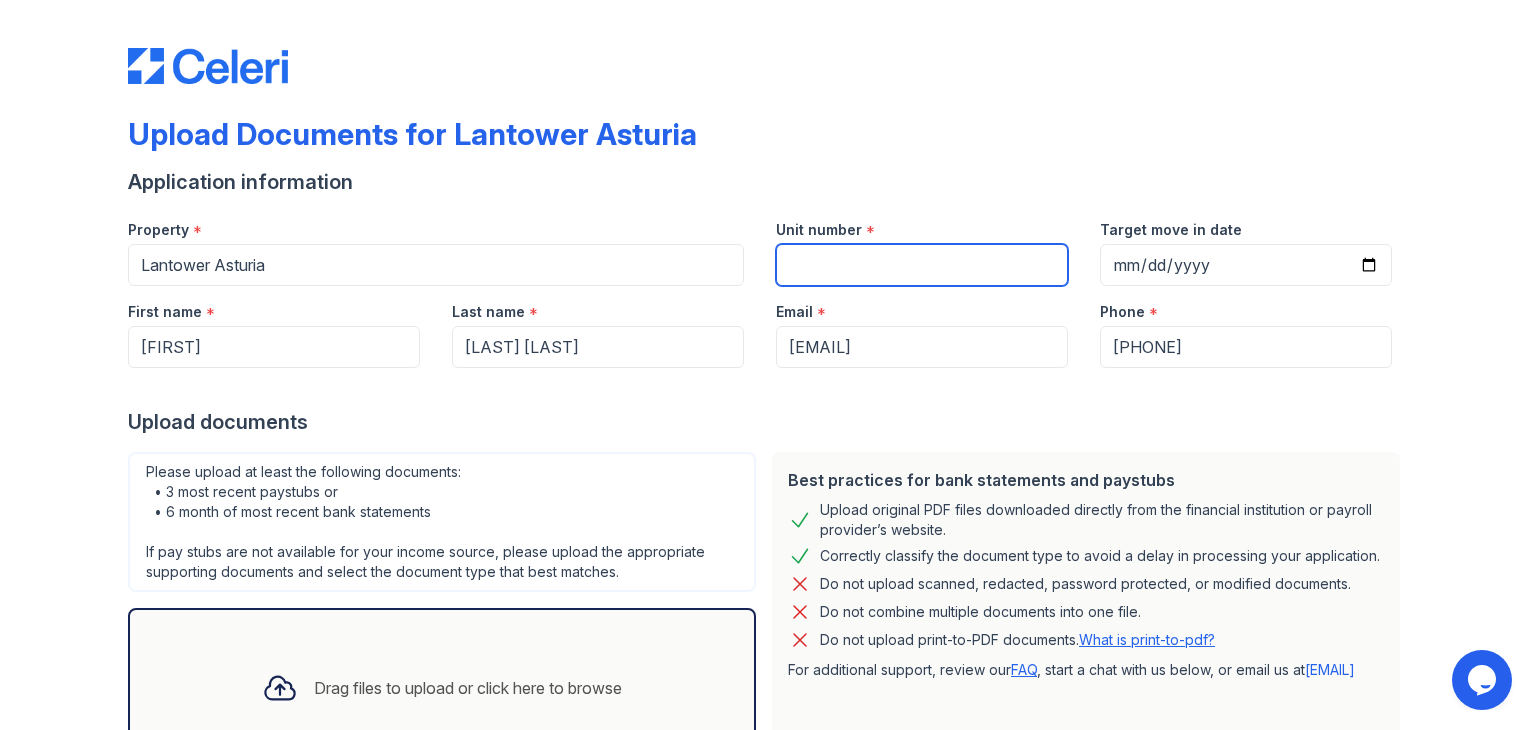 click on "Unit number" at bounding box center (922, 265) 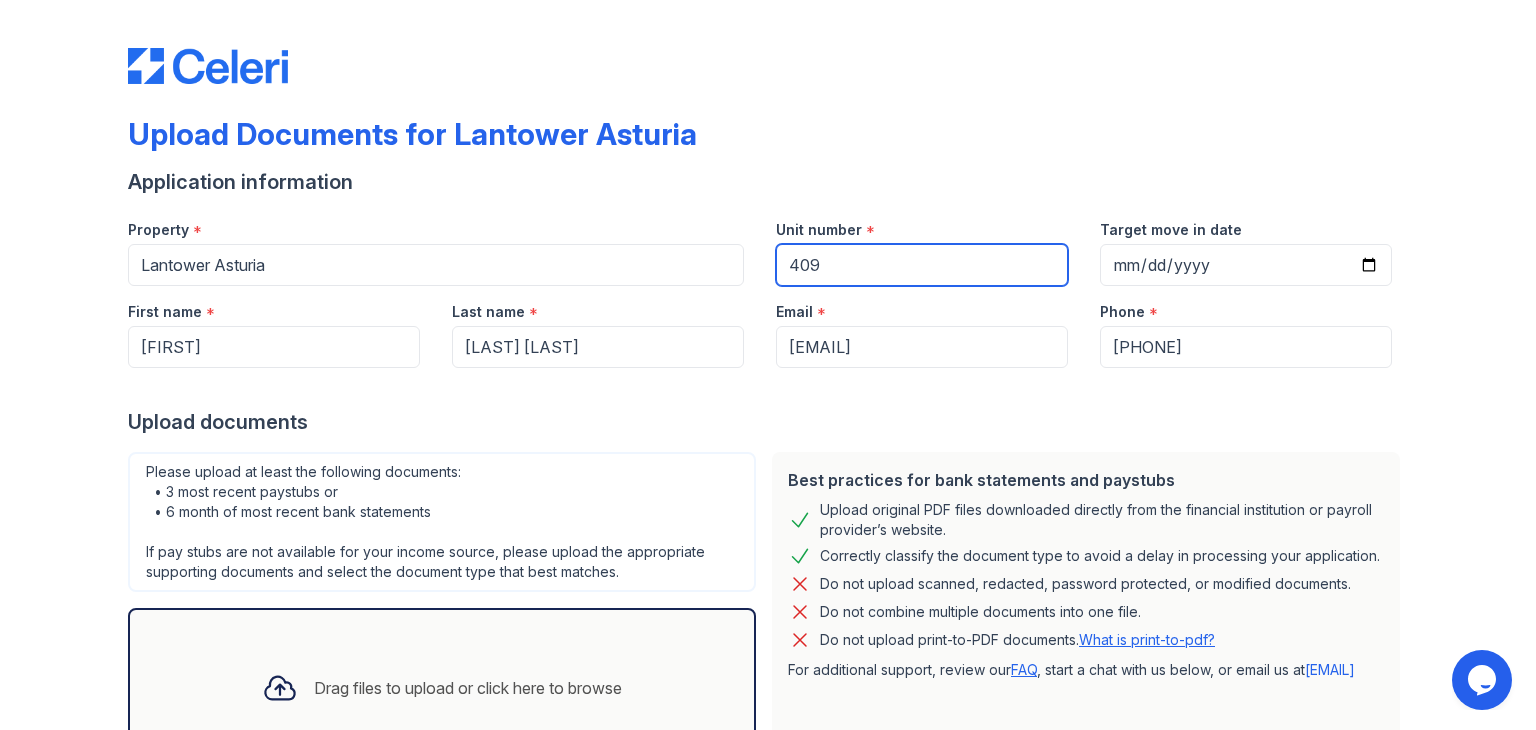 type on "409" 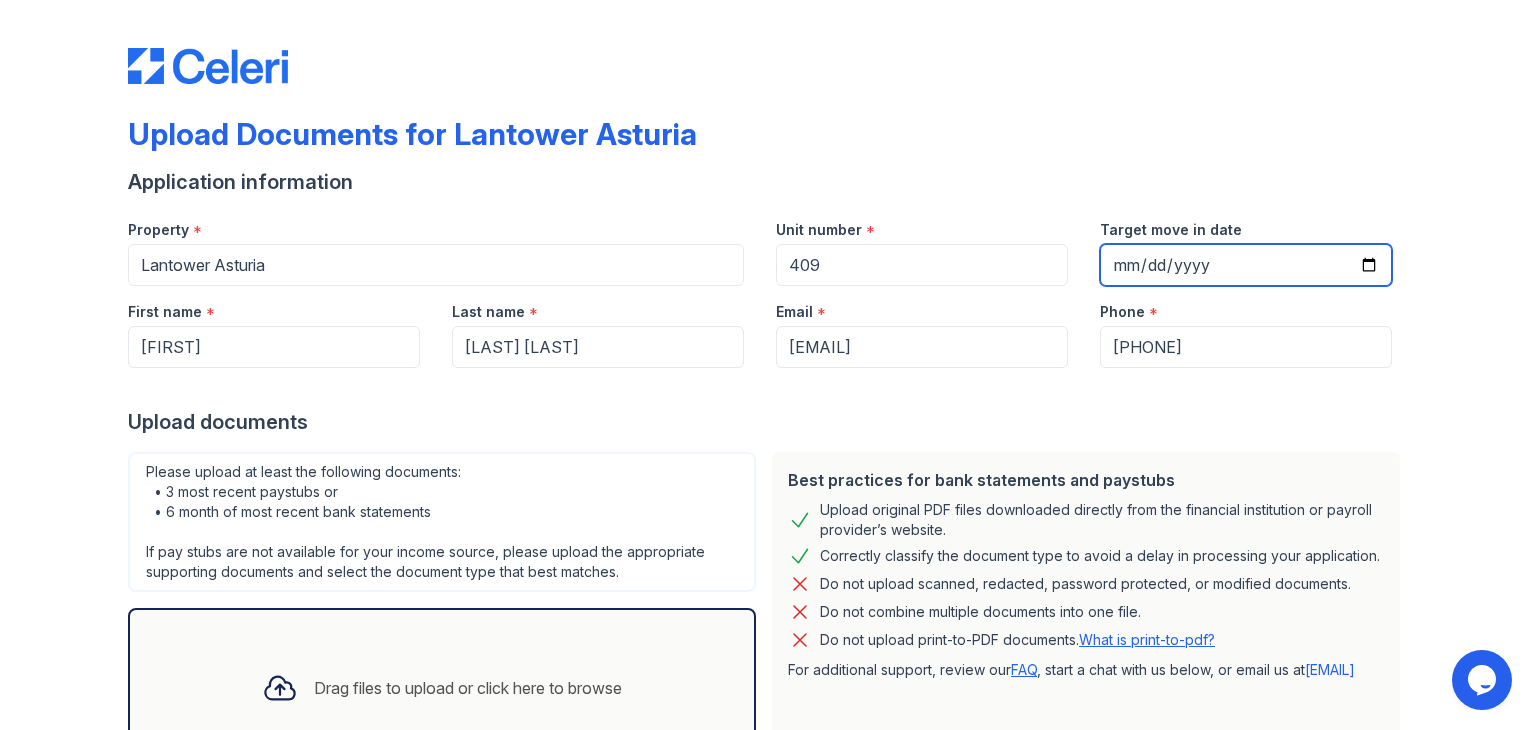 click on "Target move in date" at bounding box center (1246, 265) 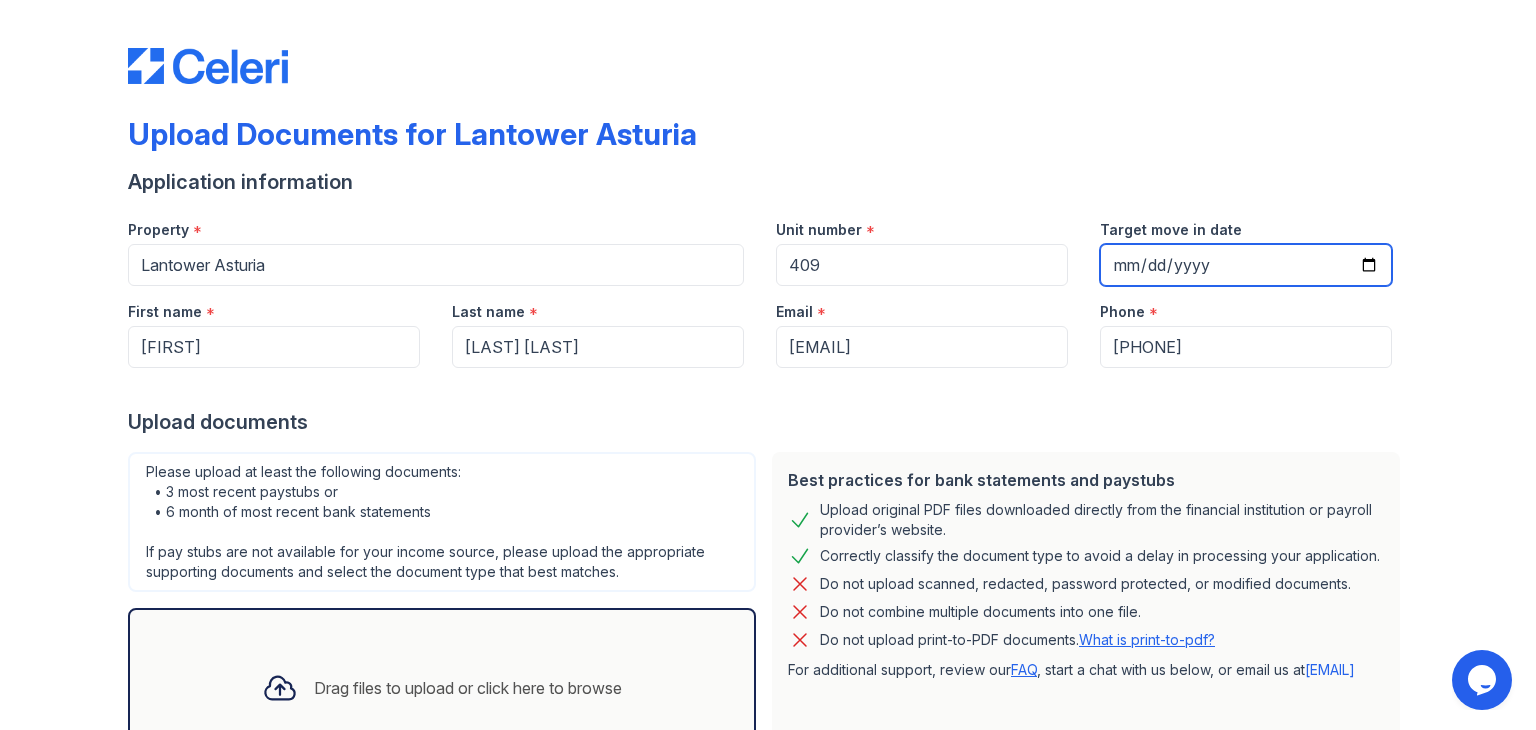 click on "Target move in date" at bounding box center [1246, 265] 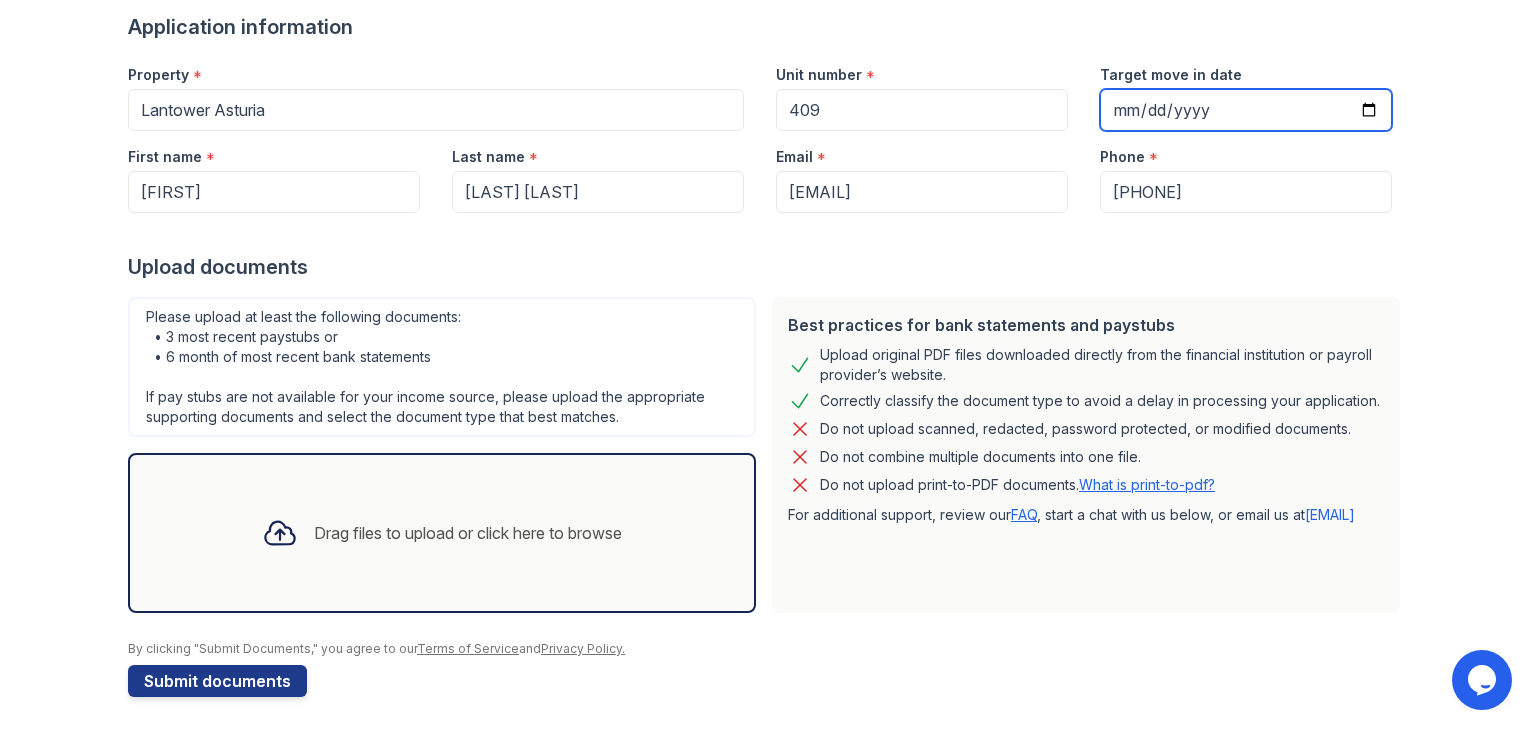 scroll, scrollTop: 160, scrollLeft: 0, axis: vertical 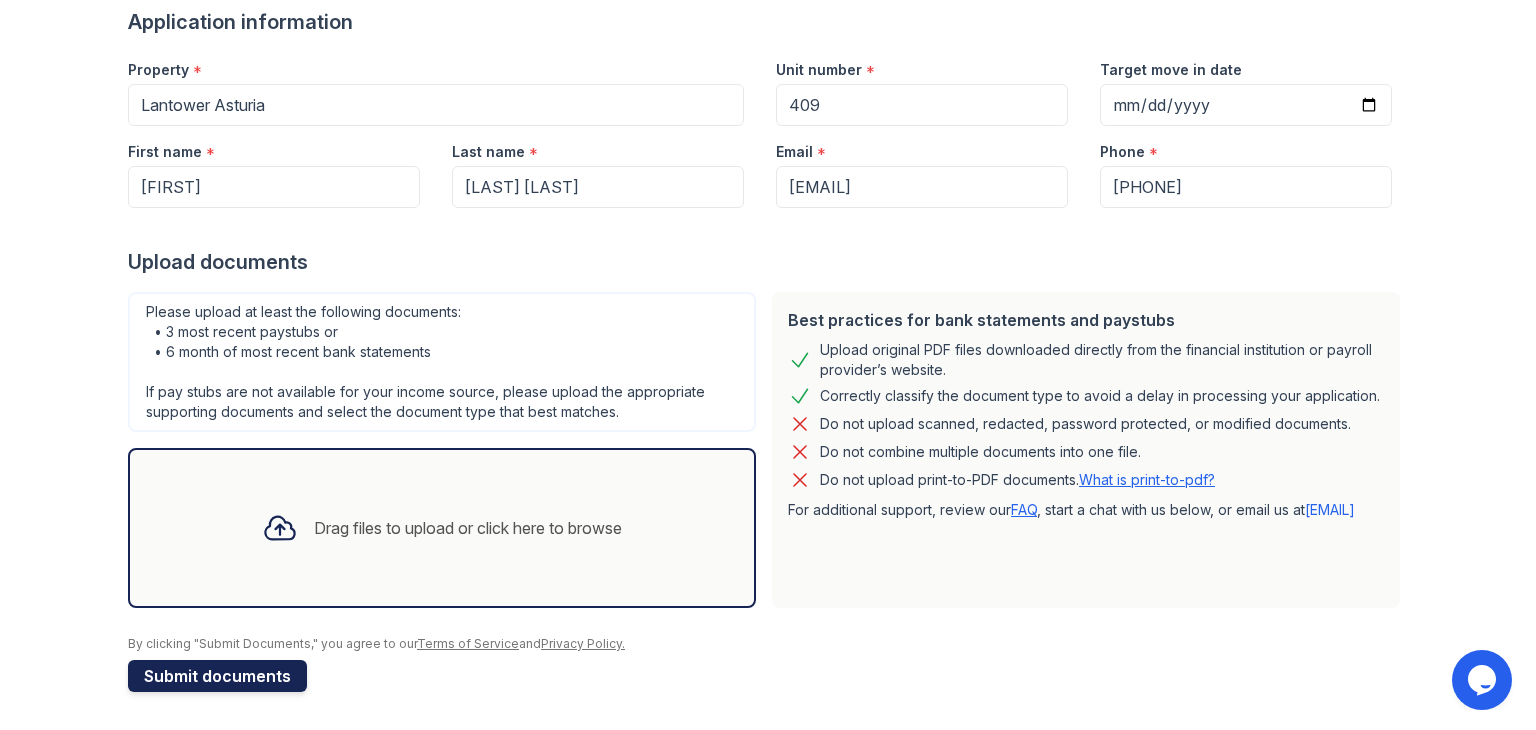 click on "Submit documents" at bounding box center (217, 676) 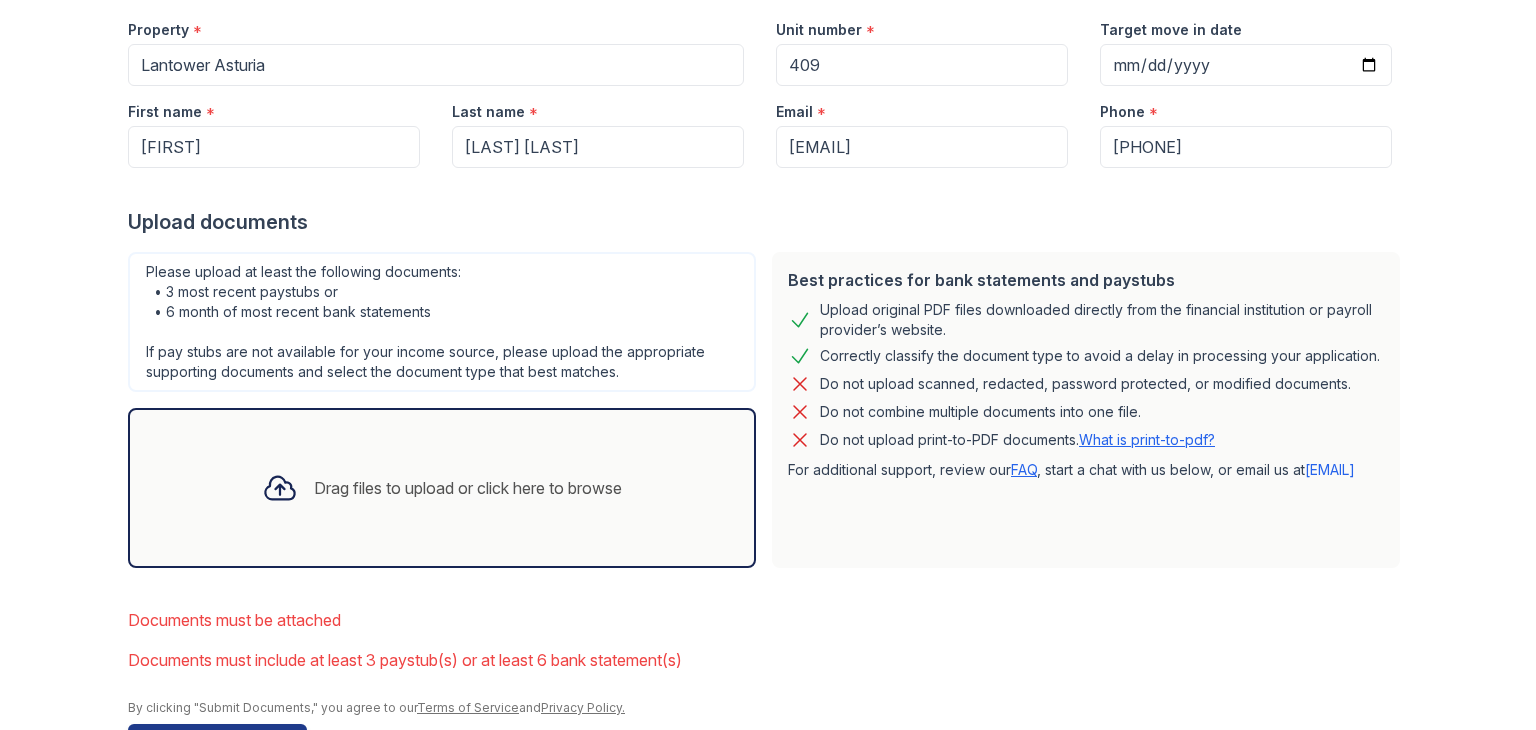 scroll, scrollTop: 262, scrollLeft: 0, axis: vertical 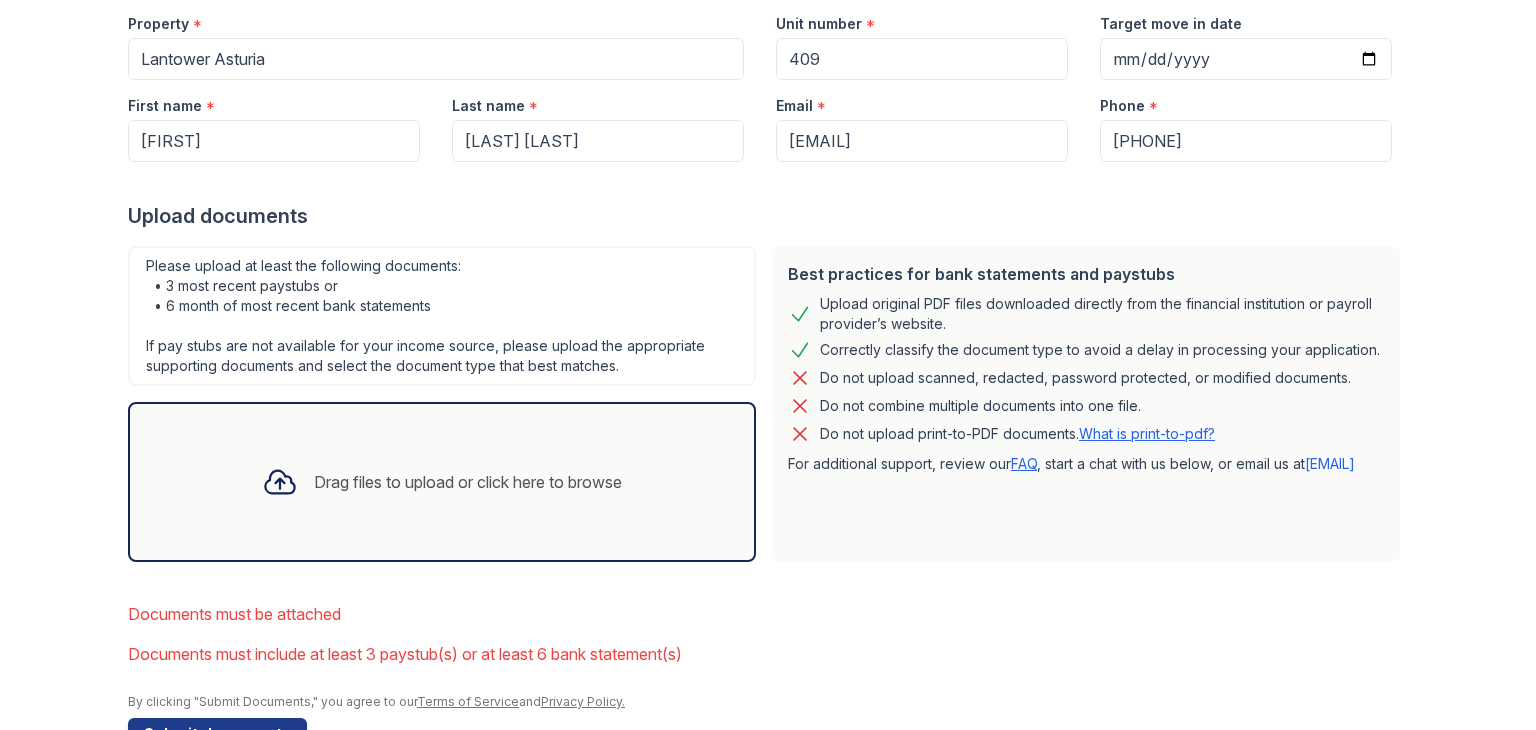 click on "Drag files to upload or click here to browse" at bounding box center (468, 482) 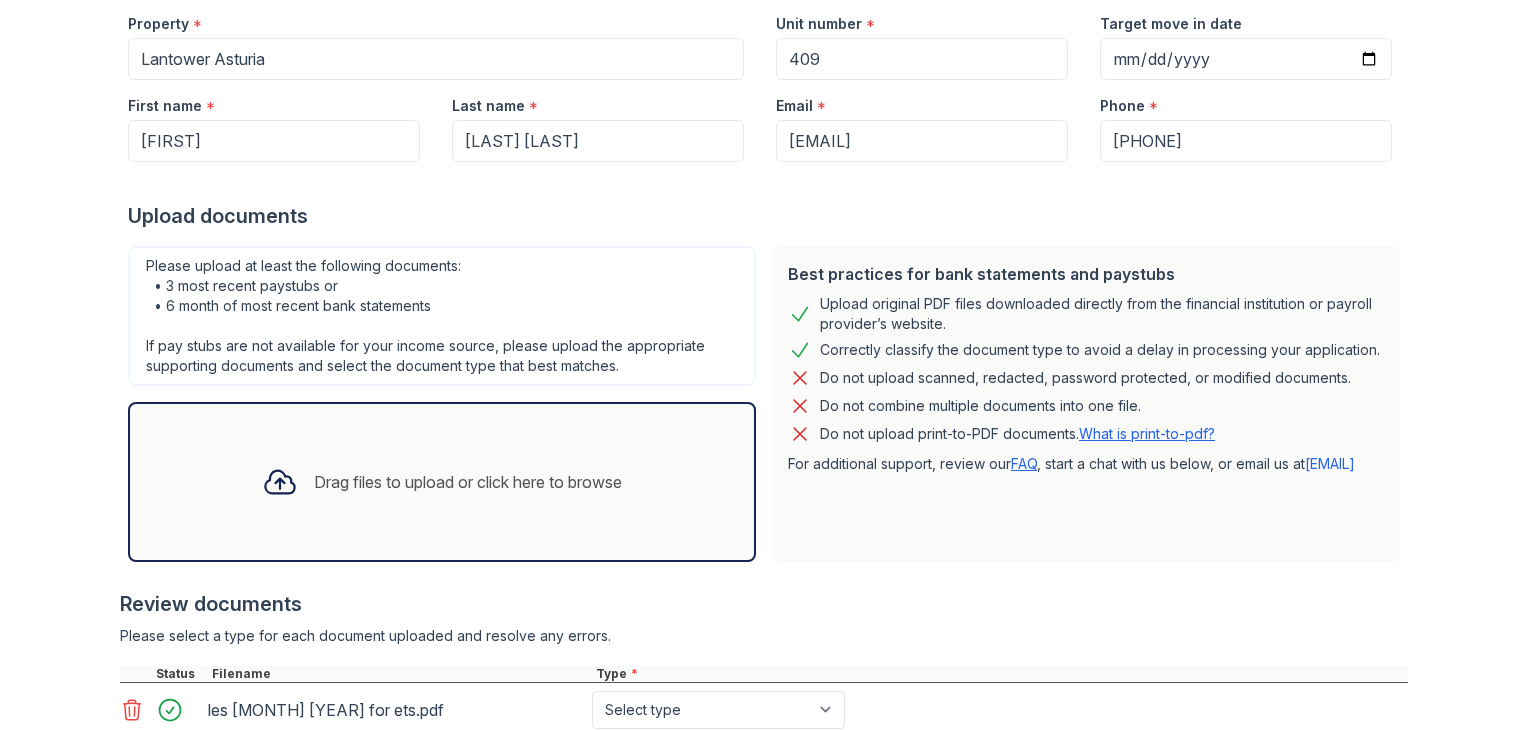 click 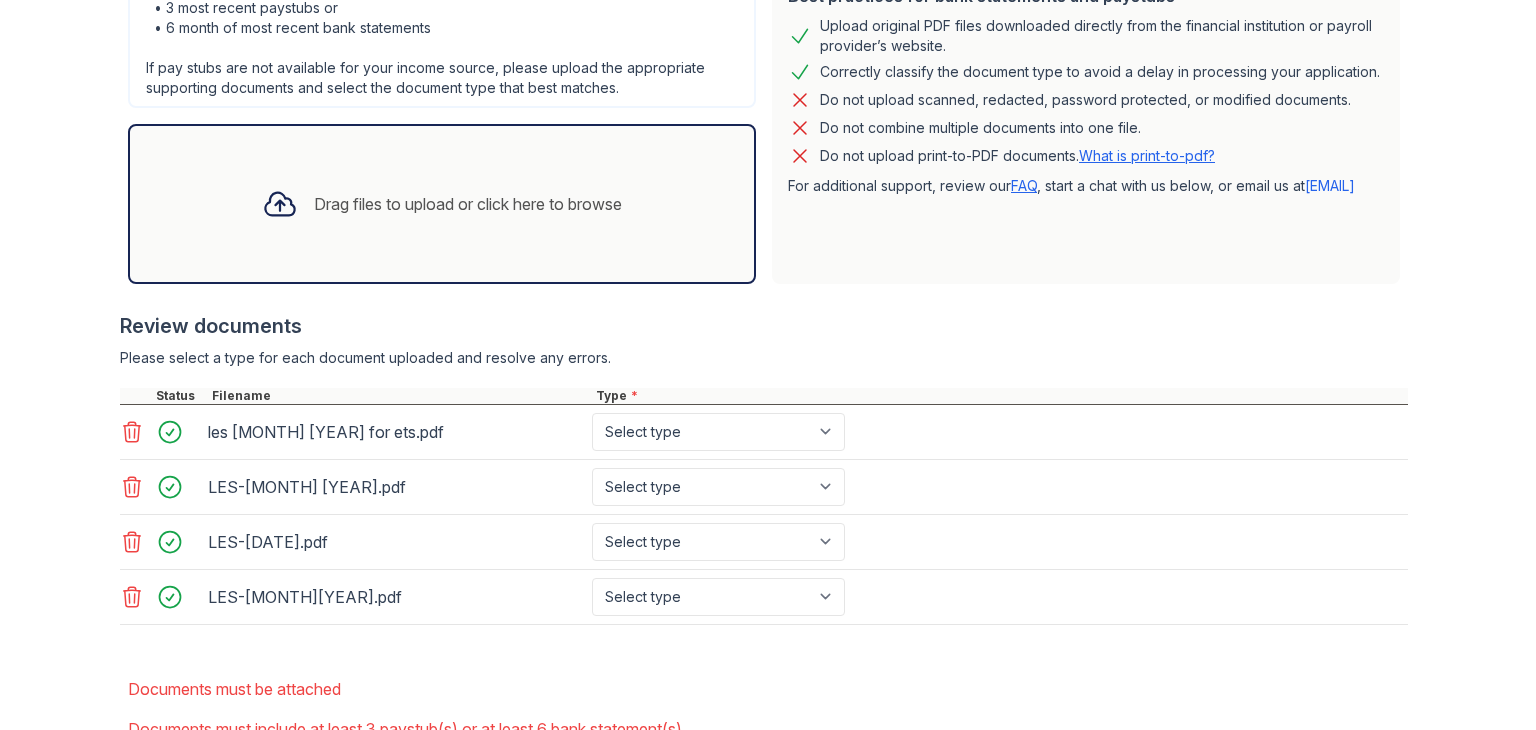 scroll, scrollTop: 496, scrollLeft: 0, axis: vertical 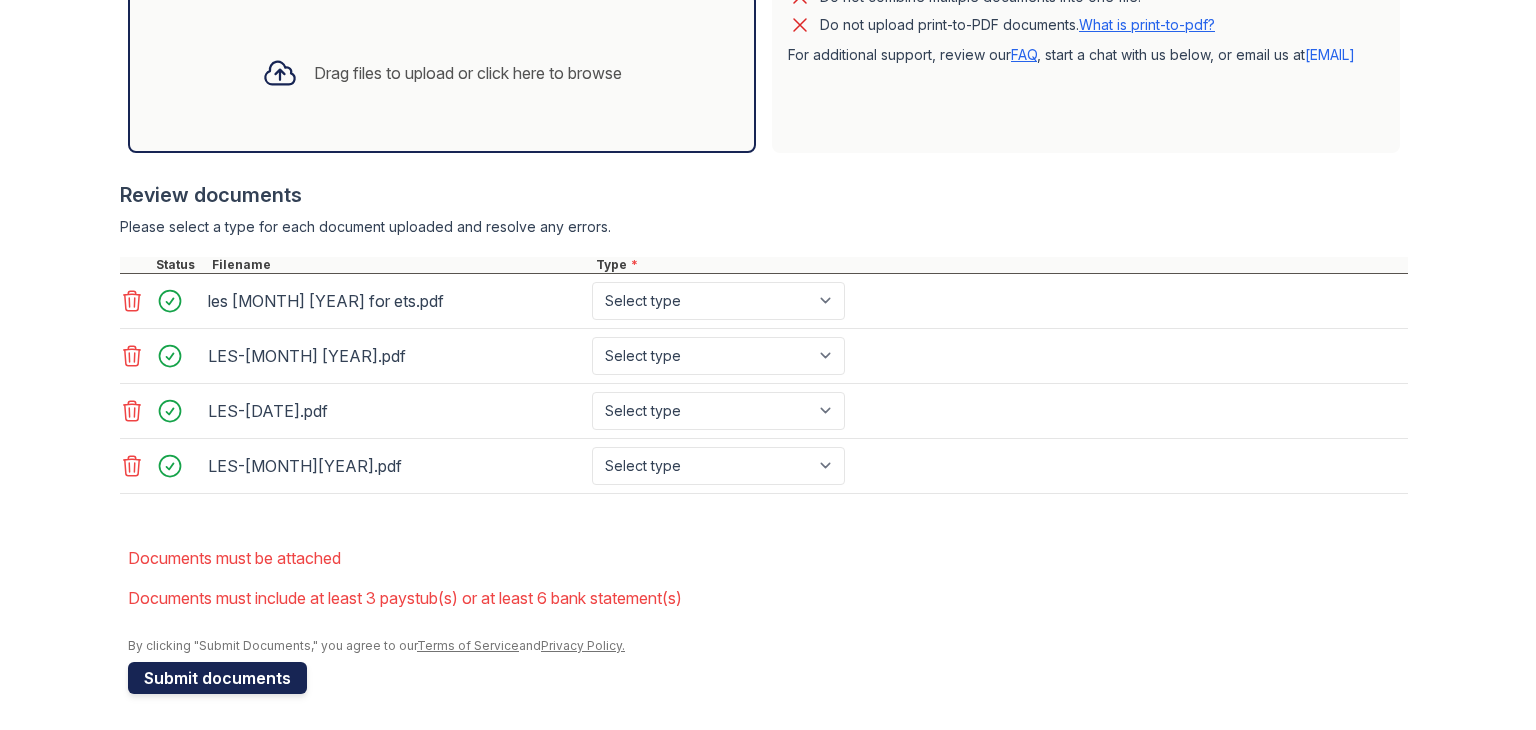 click on "Submit documents" at bounding box center (217, 678) 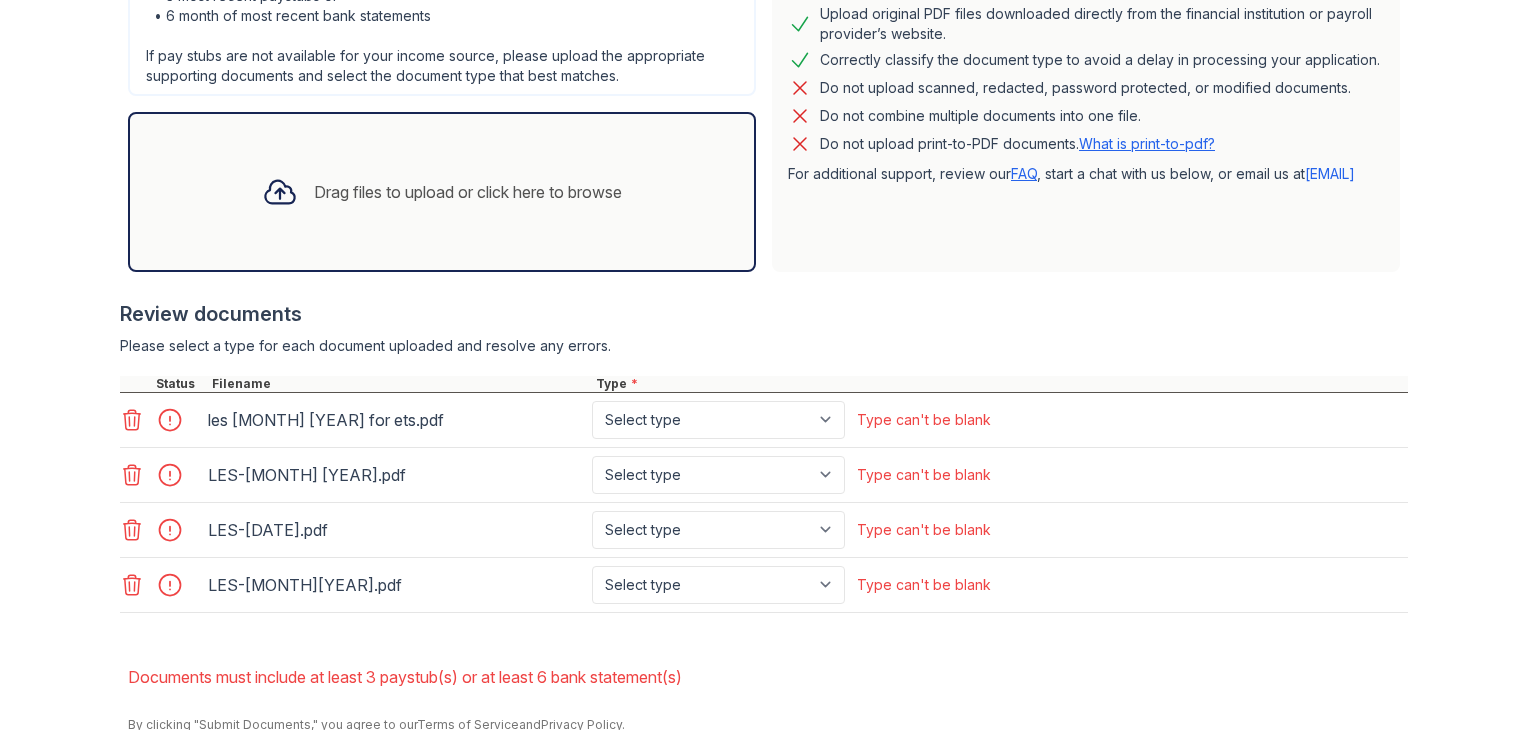 scroll, scrollTop: 579, scrollLeft: 0, axis: vertical 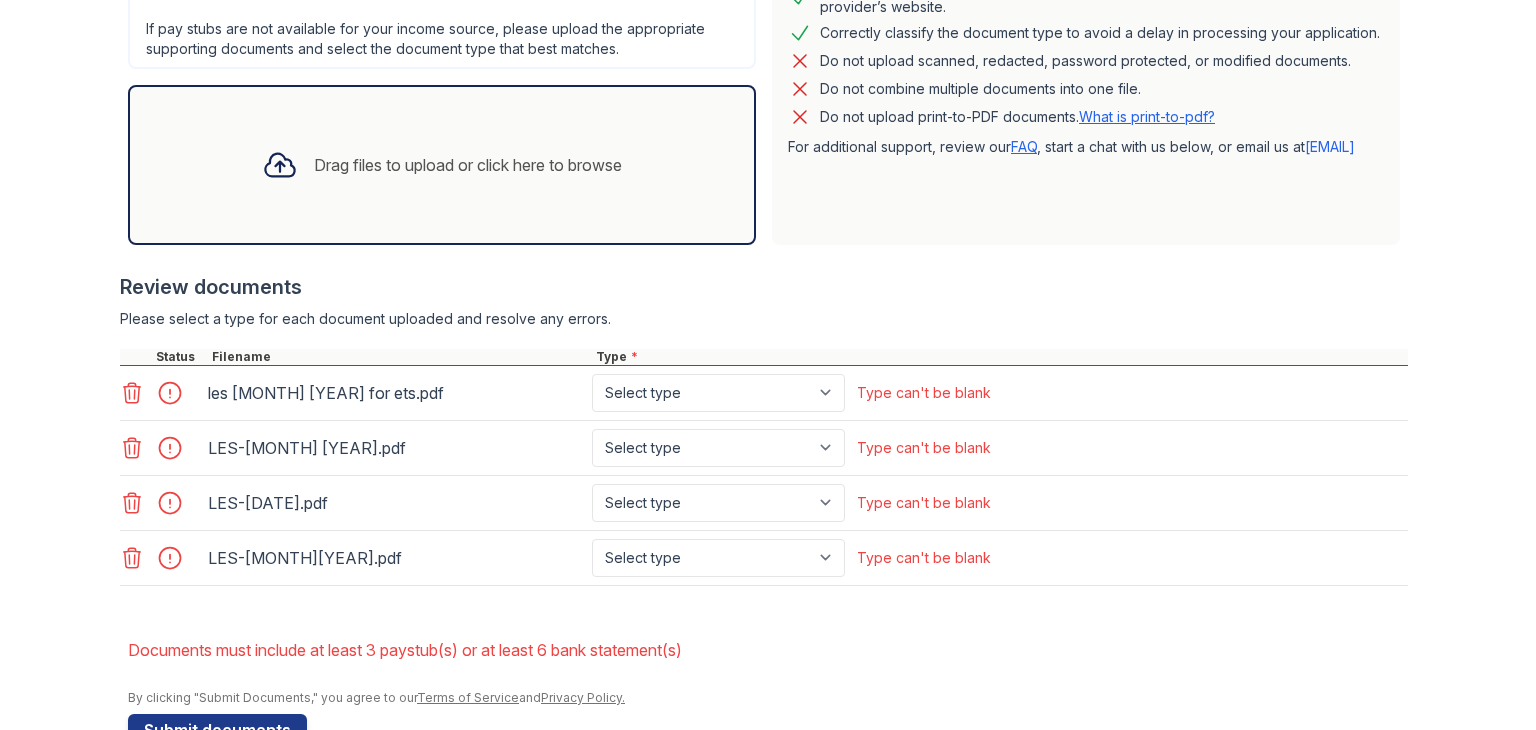click 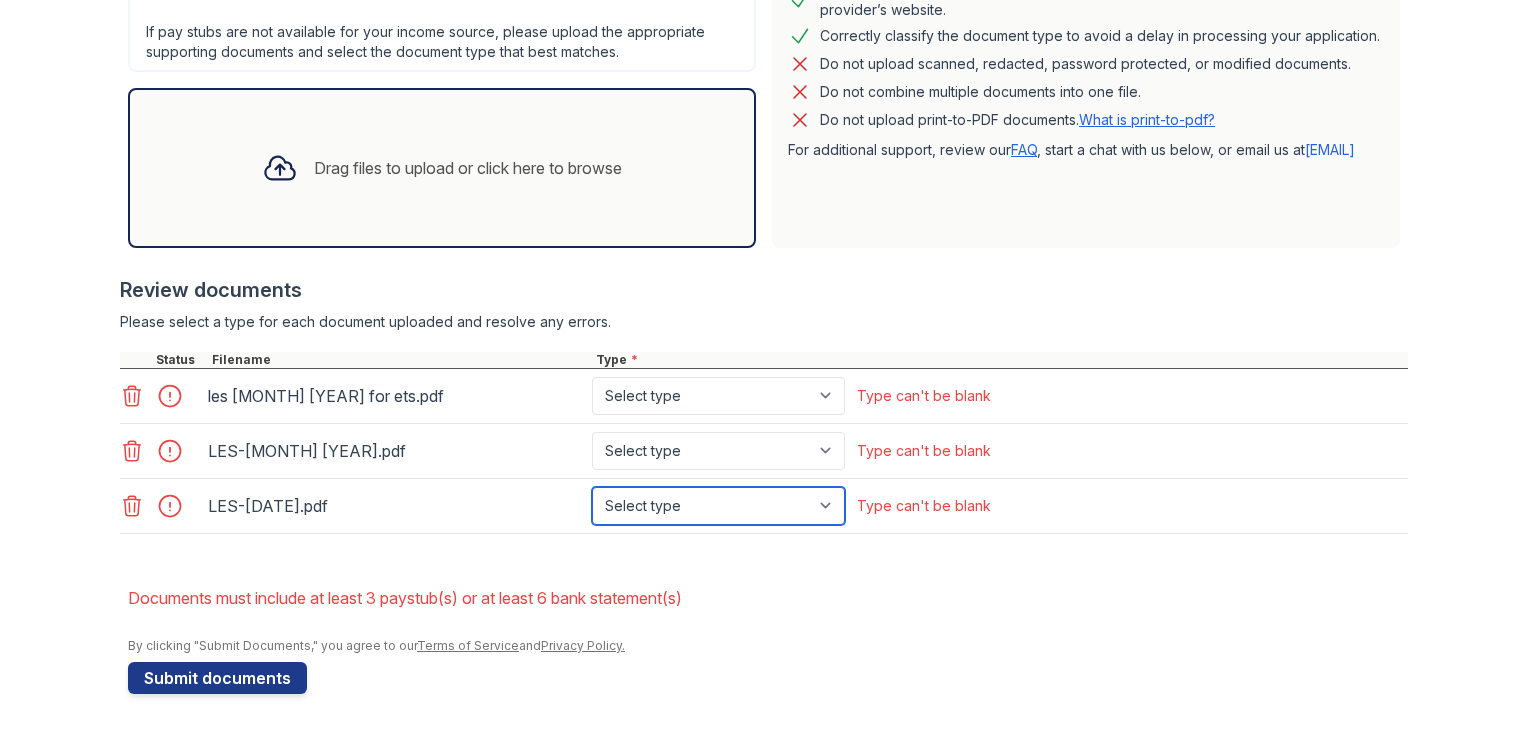 click on "Select type
Paystub
Bank Statement
Offer Letter
Tax Documents
Benefit Award Letter
Investment Account Statement
Other" at bounding box center [718, 506] 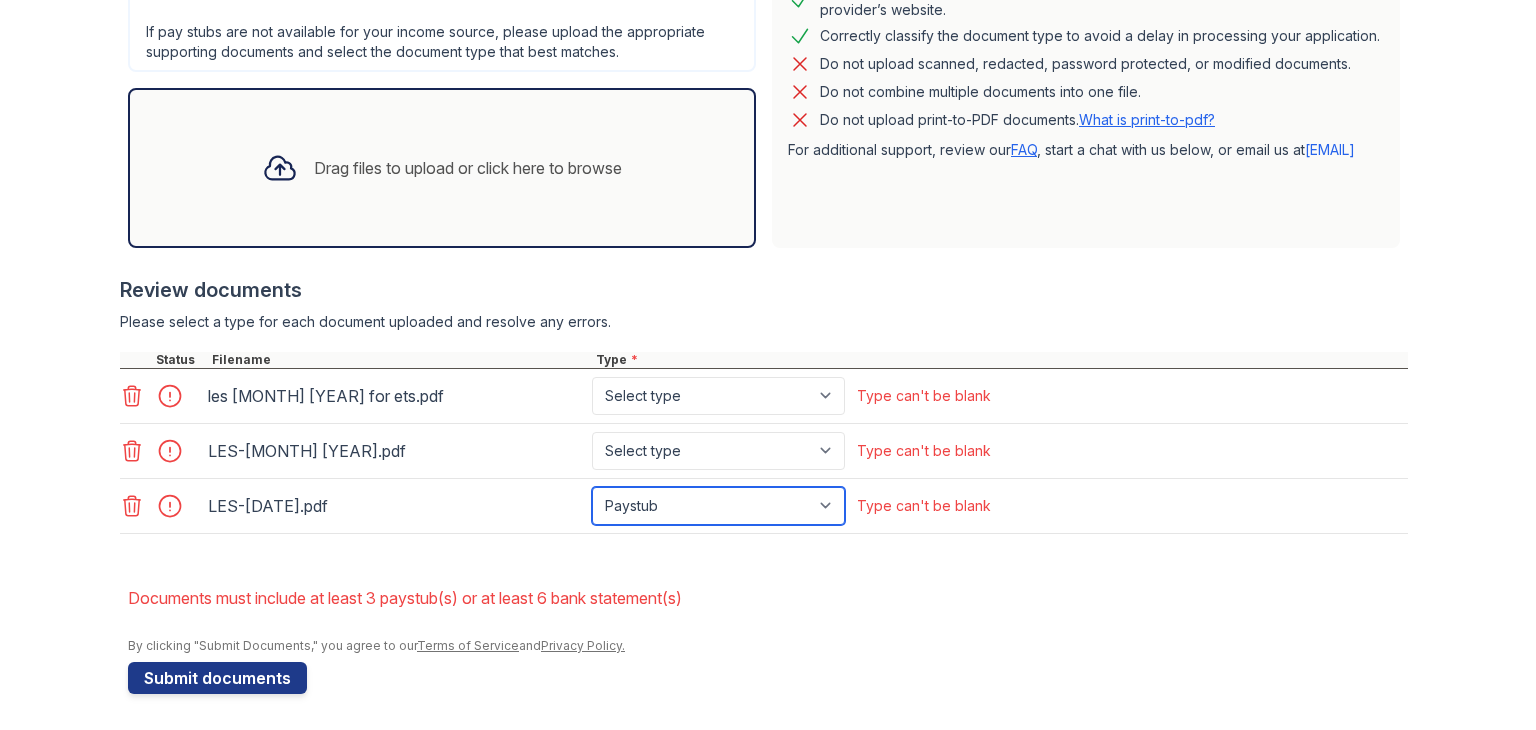 click on "Select type
Paystub
Bank Statement
Offer Letter
Tax Documents
Benefit Award Letter
Investment Account Statement
Other" at bounding box center (718, 506) 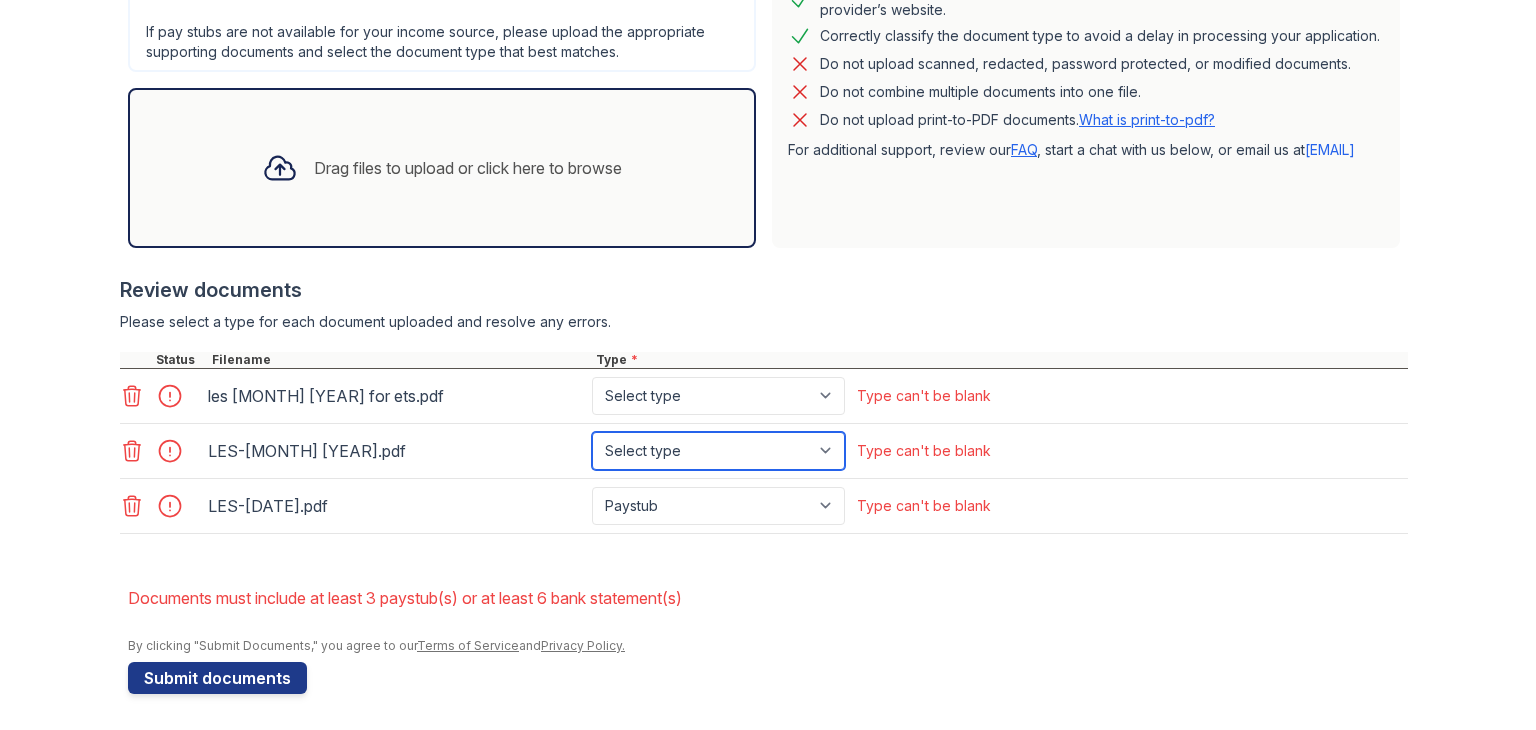 click on "Select type
Paystub
Bank Statement
Offer Letter
Tax Documents
Benefit Award Letter
Investment Account Statement
Other" at bounding box center [718, 451] 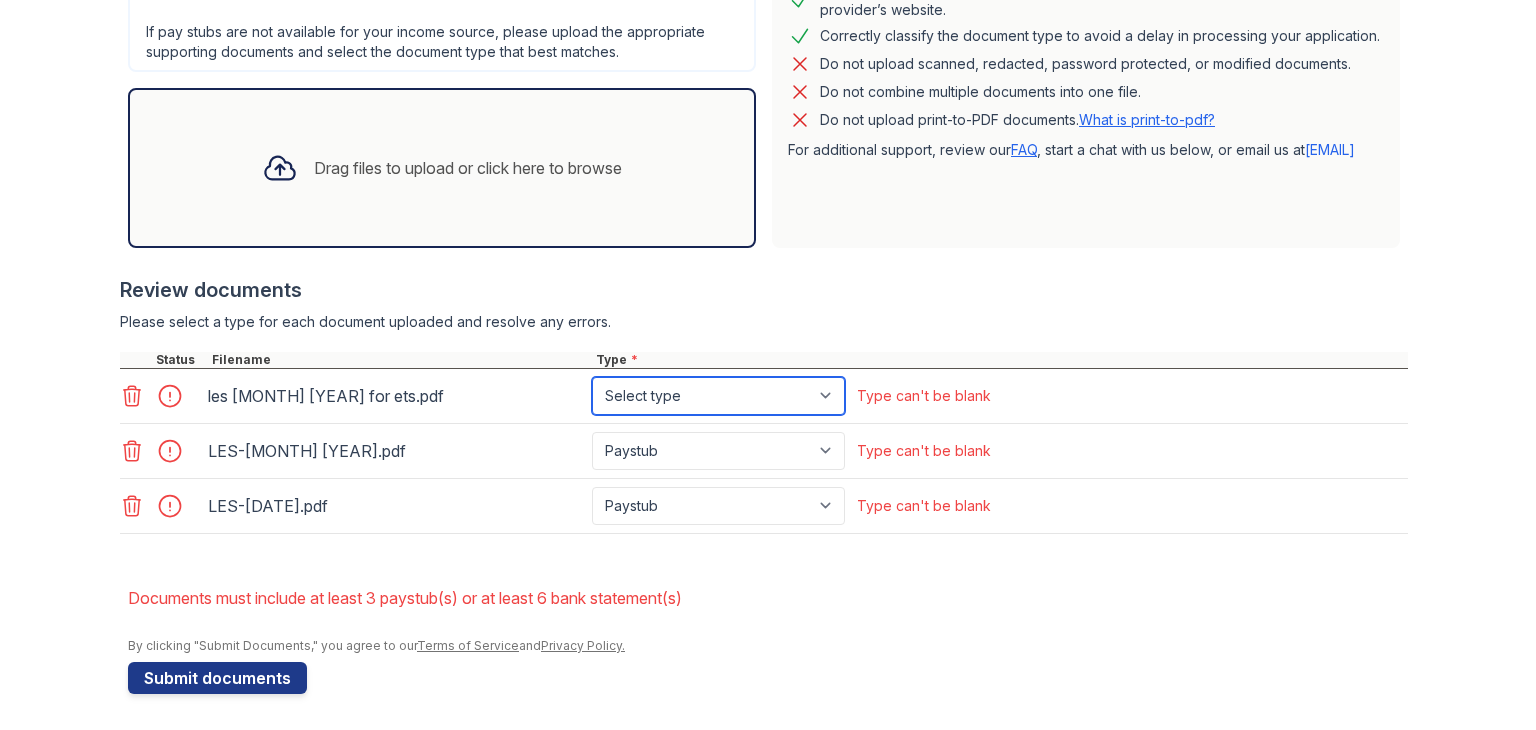 click on "Select type
Paystub
Bank Statement
Offer Letter
Tax Documents
Benefit Award Letter
Investment Account Statement
Other" at bounding box center (718, 396) 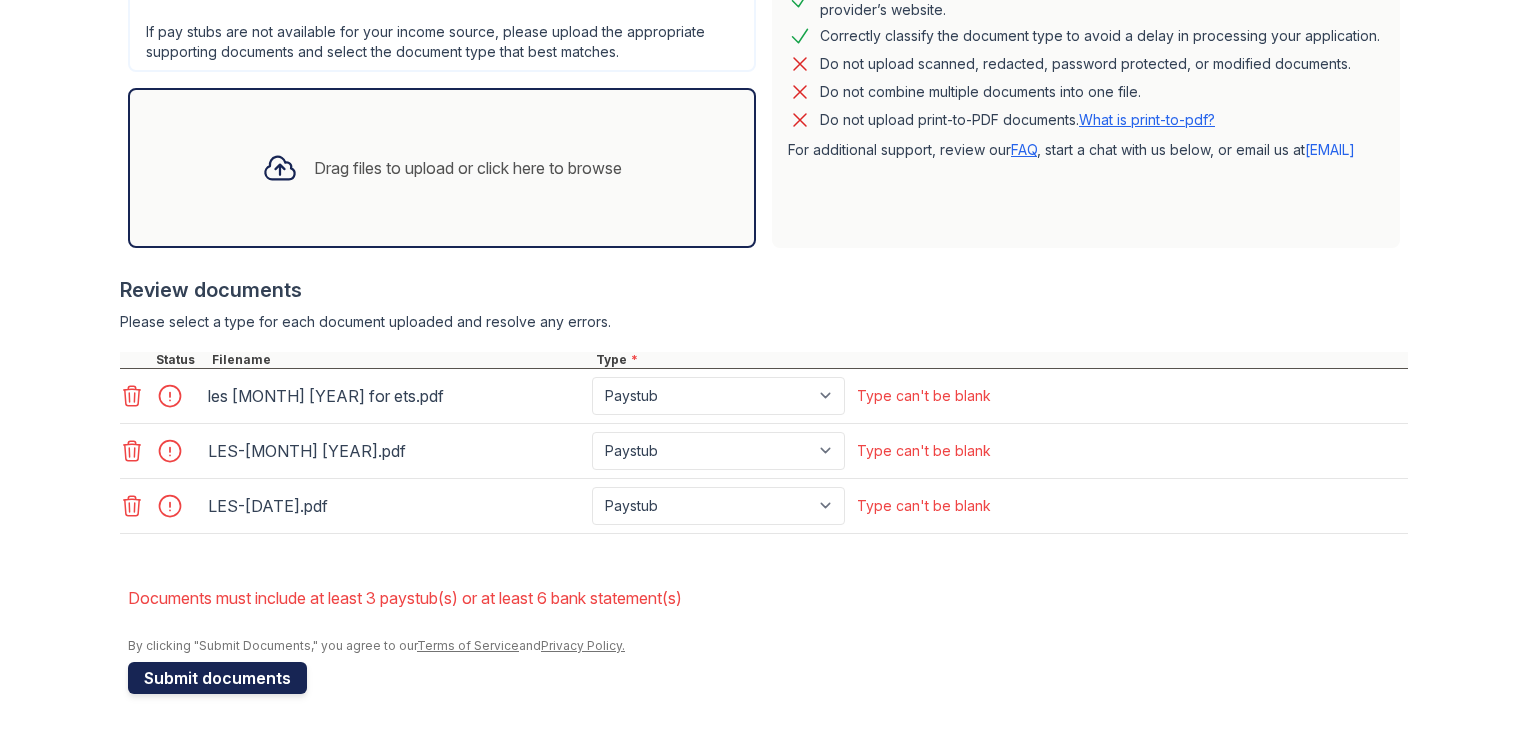 click on "Submit documents" at bounding box center (217, 678) 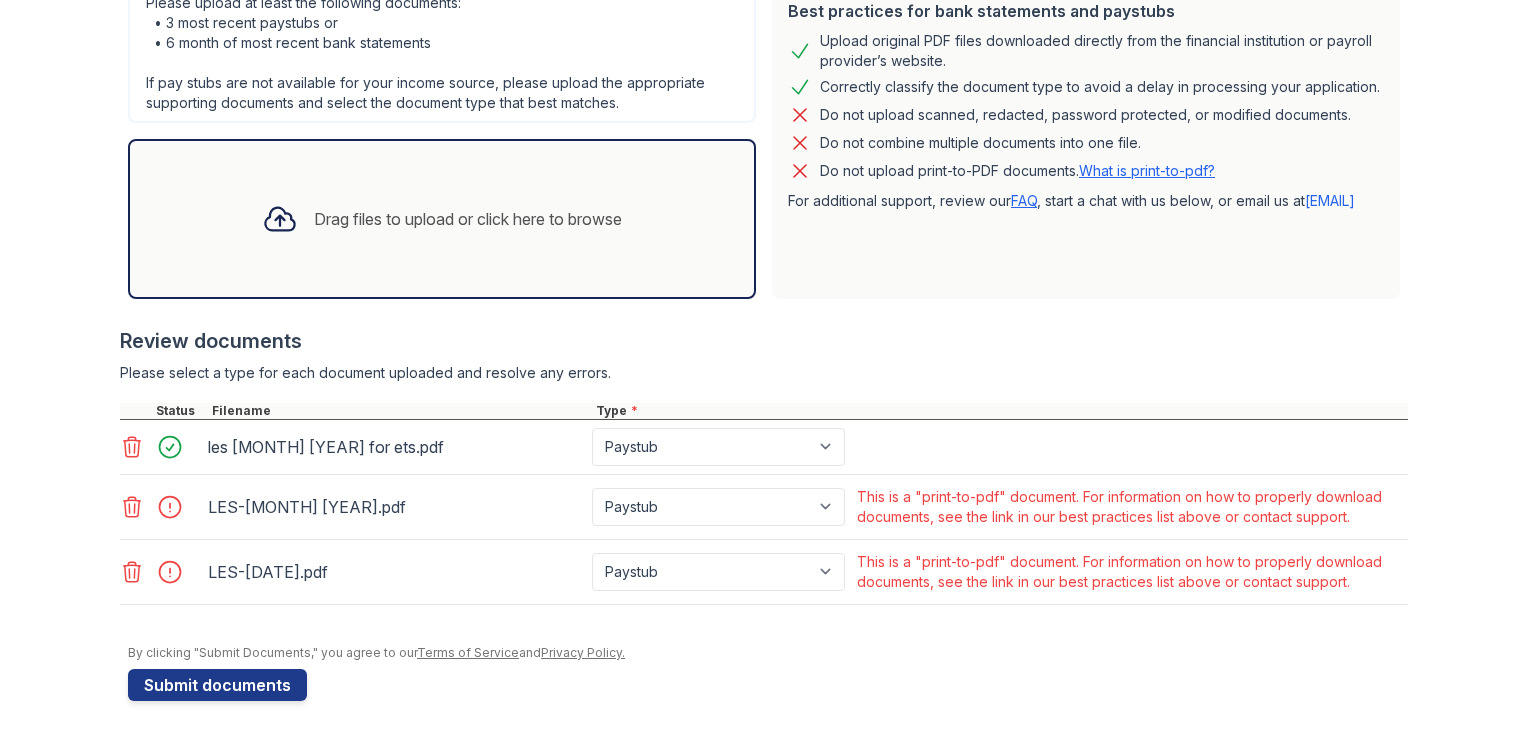 scroll, scrollTop: 527, scrollLeft: 0, axis: vertical 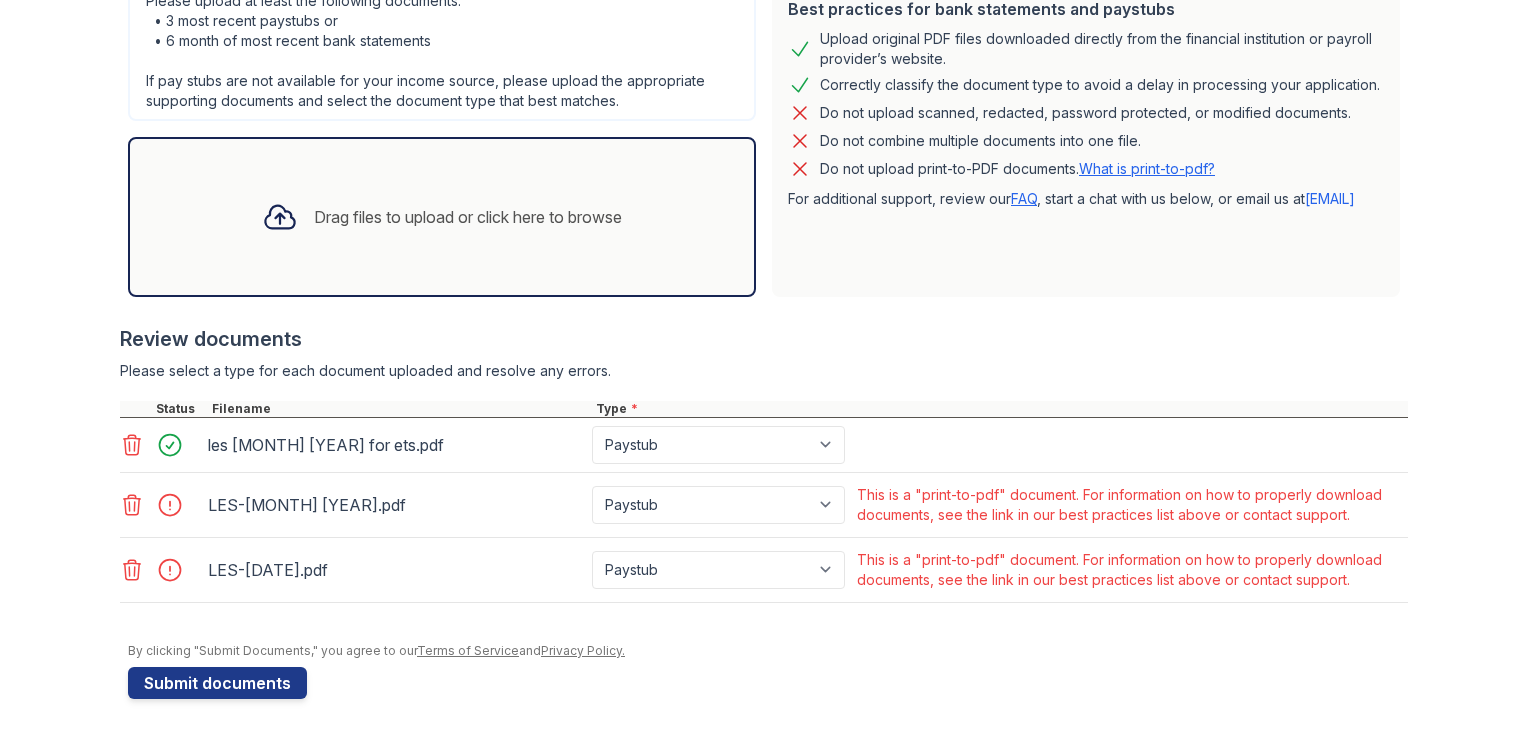 click at bounding box center (134, 505) 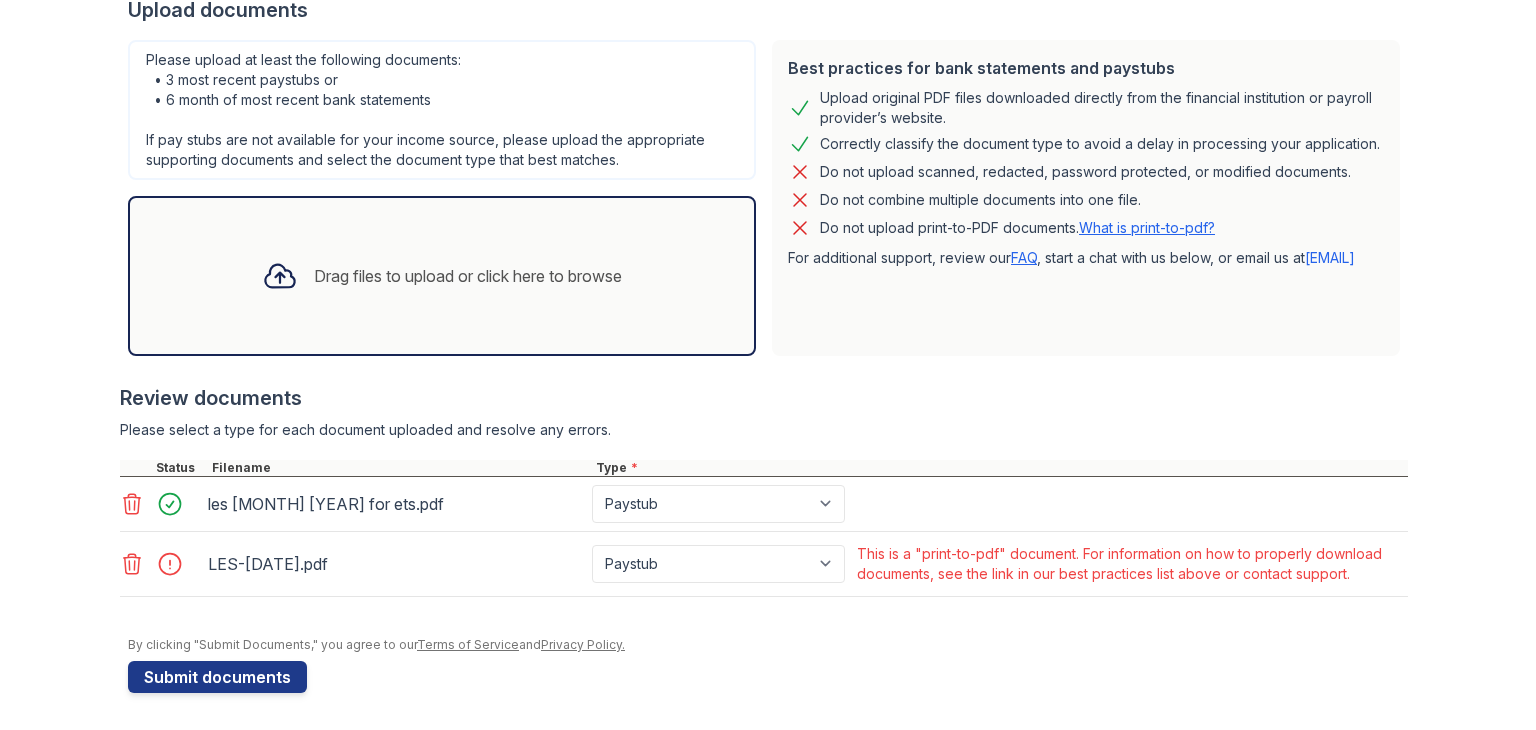 click 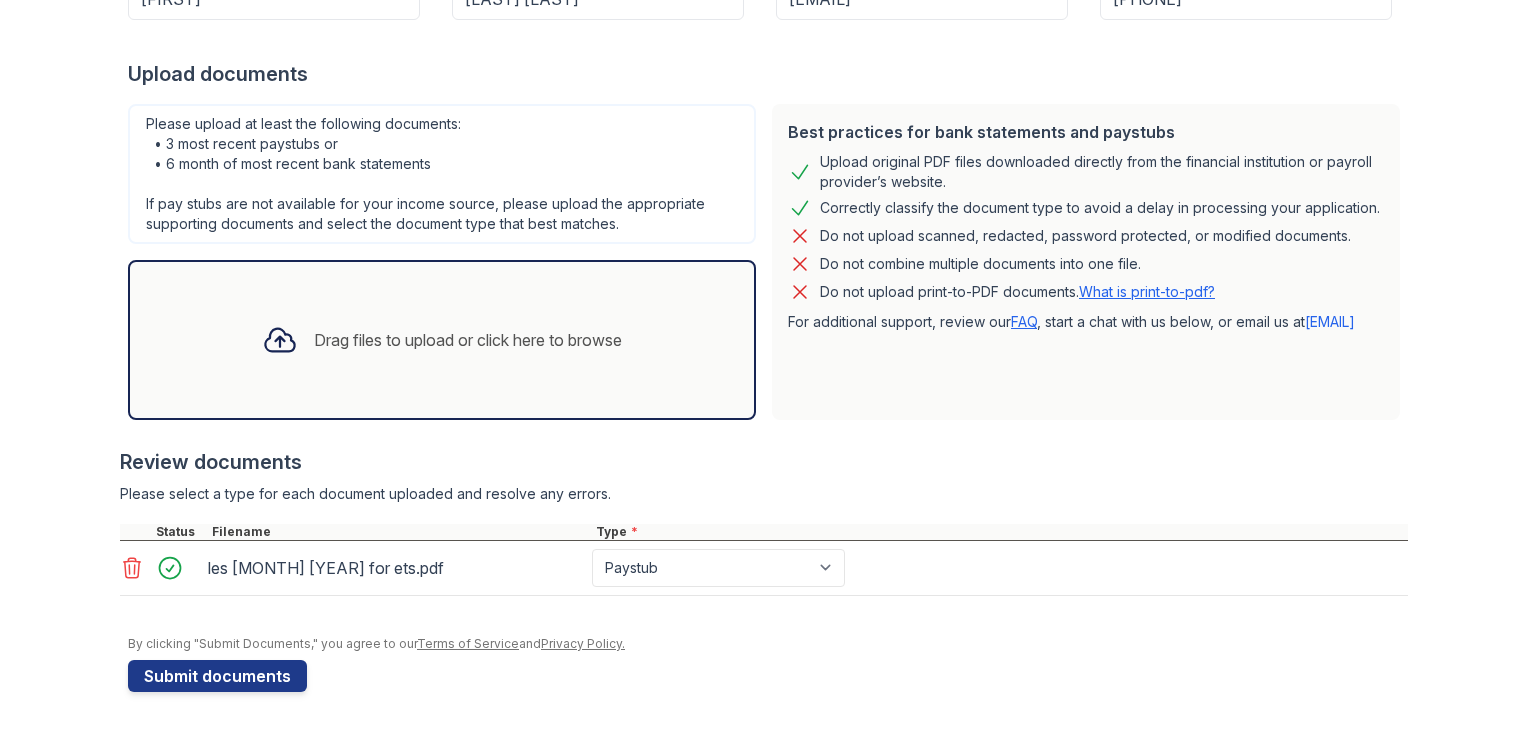 click on "Drag files to upload or click here to browse" at bounding box center [468, 340] 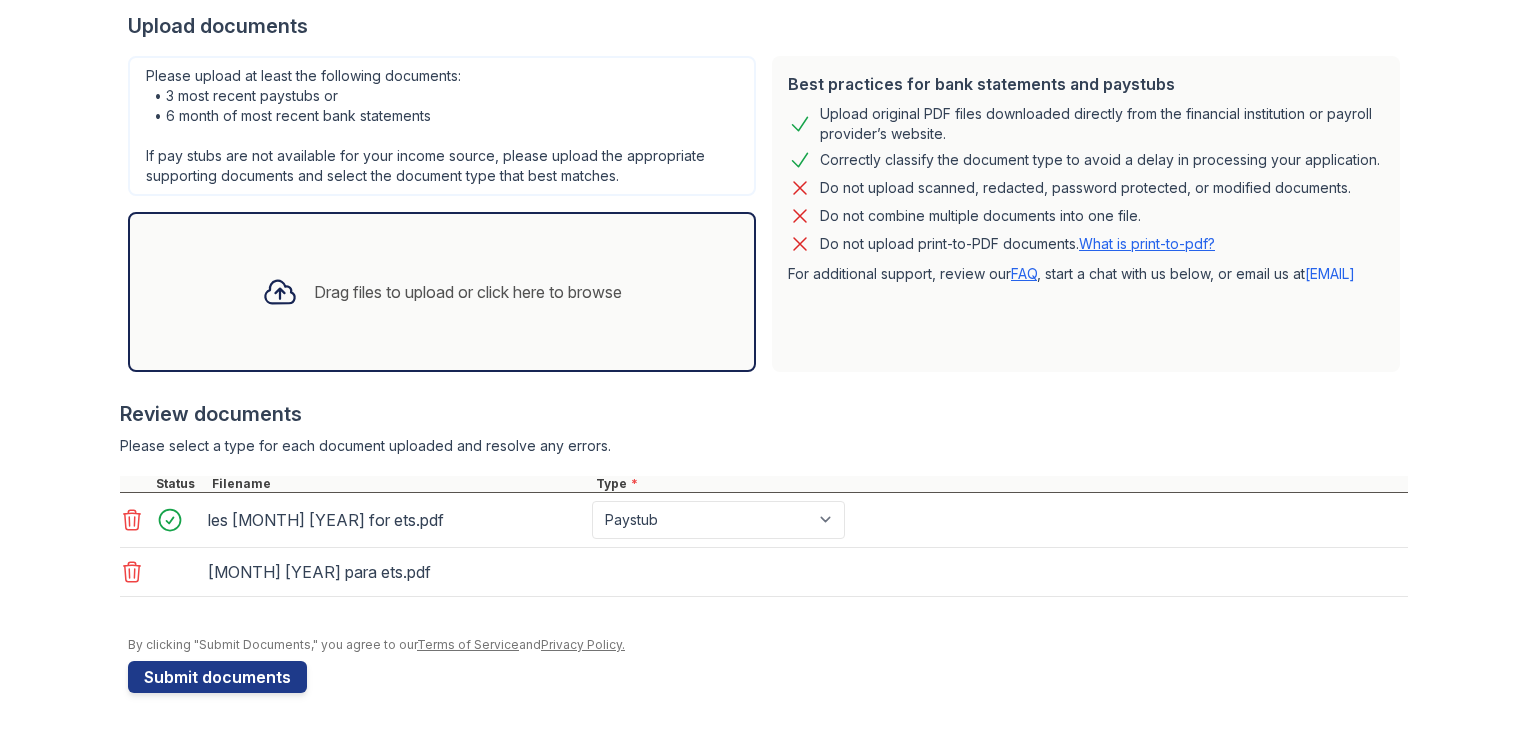 scroll, scrollTop: 458, scrollLeft: 0, axis: vertical 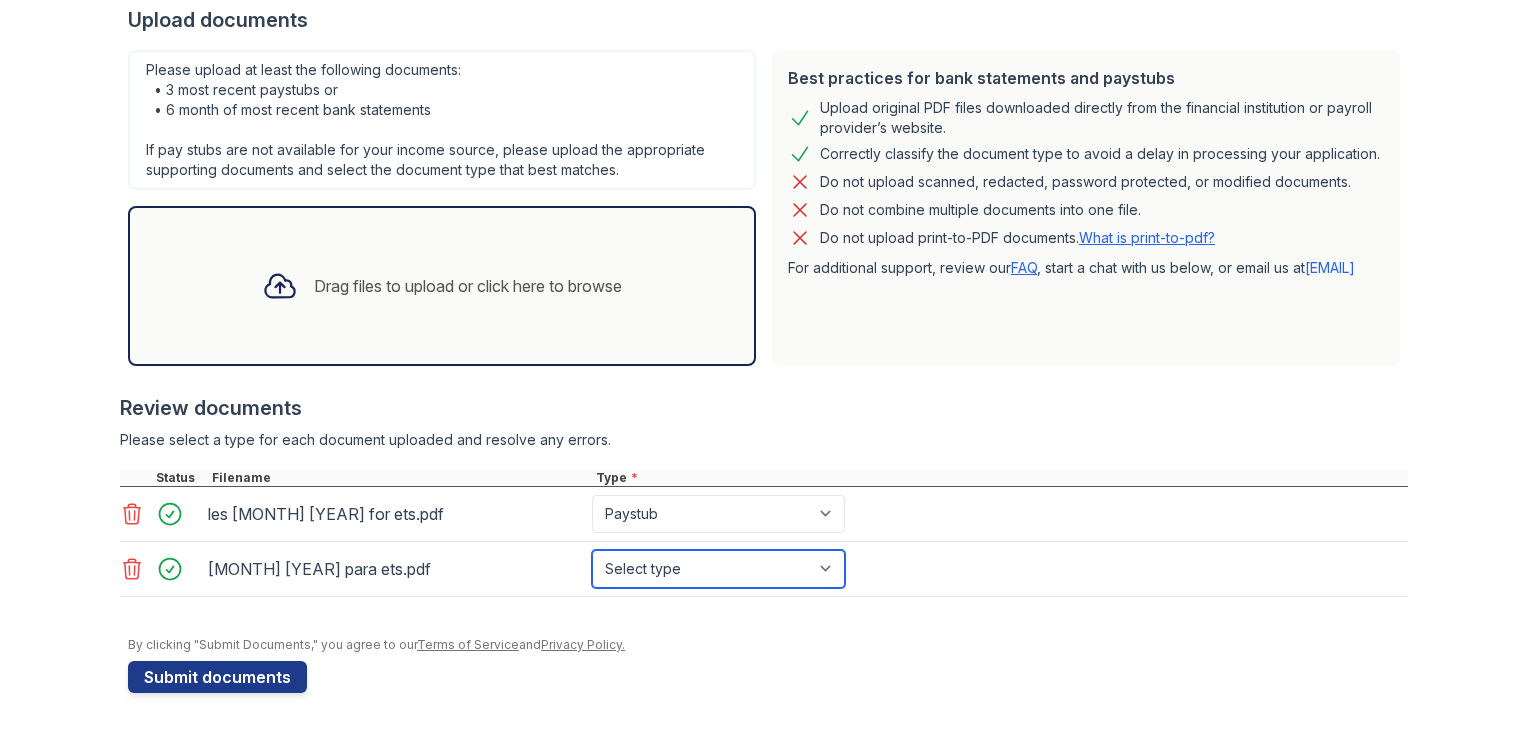 click on "Select type
Paystub
Bank Statement
Offer Letter
Tax Documents
Benefit Award Letter
Investment Account Statement
Other" at bounding box center (718, 569) 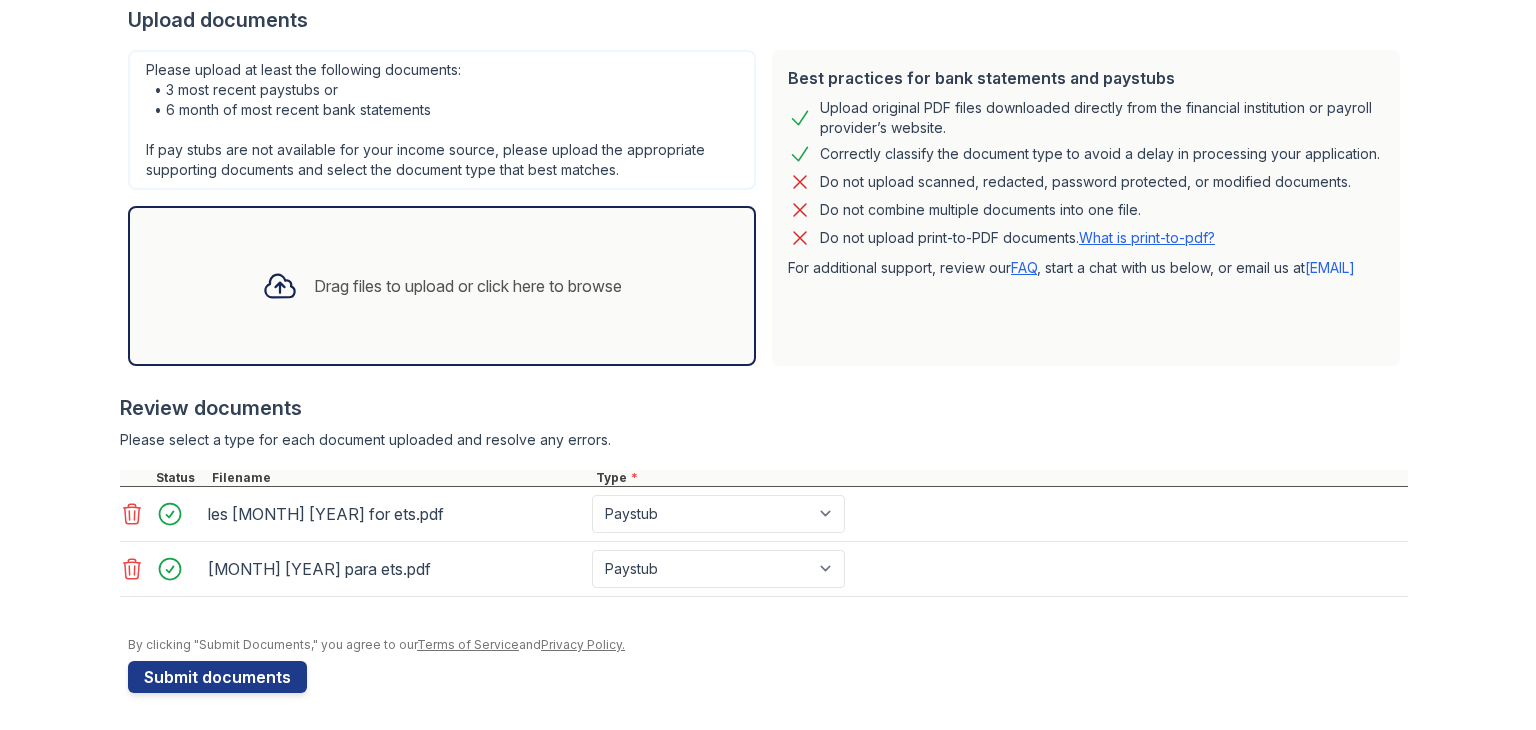 click on "Drag files to upload or click here to browse" at bounding box center (442, 286) 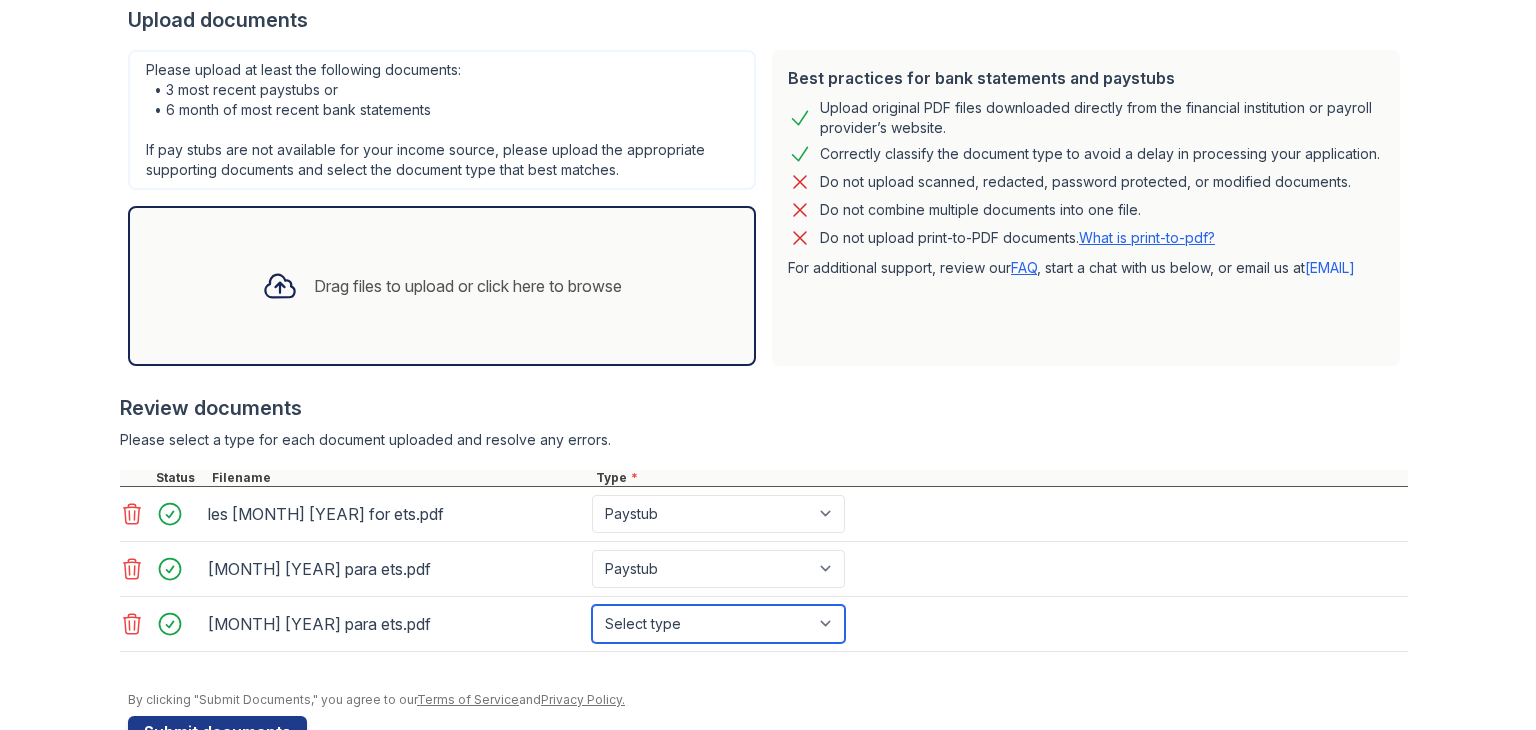 click on "Select type
Paystub
Bank Statement
Offer Letter
Tax Documents
Benefit Award Letter
Investment Account Statement
Other" at bounding box center (718, 624) 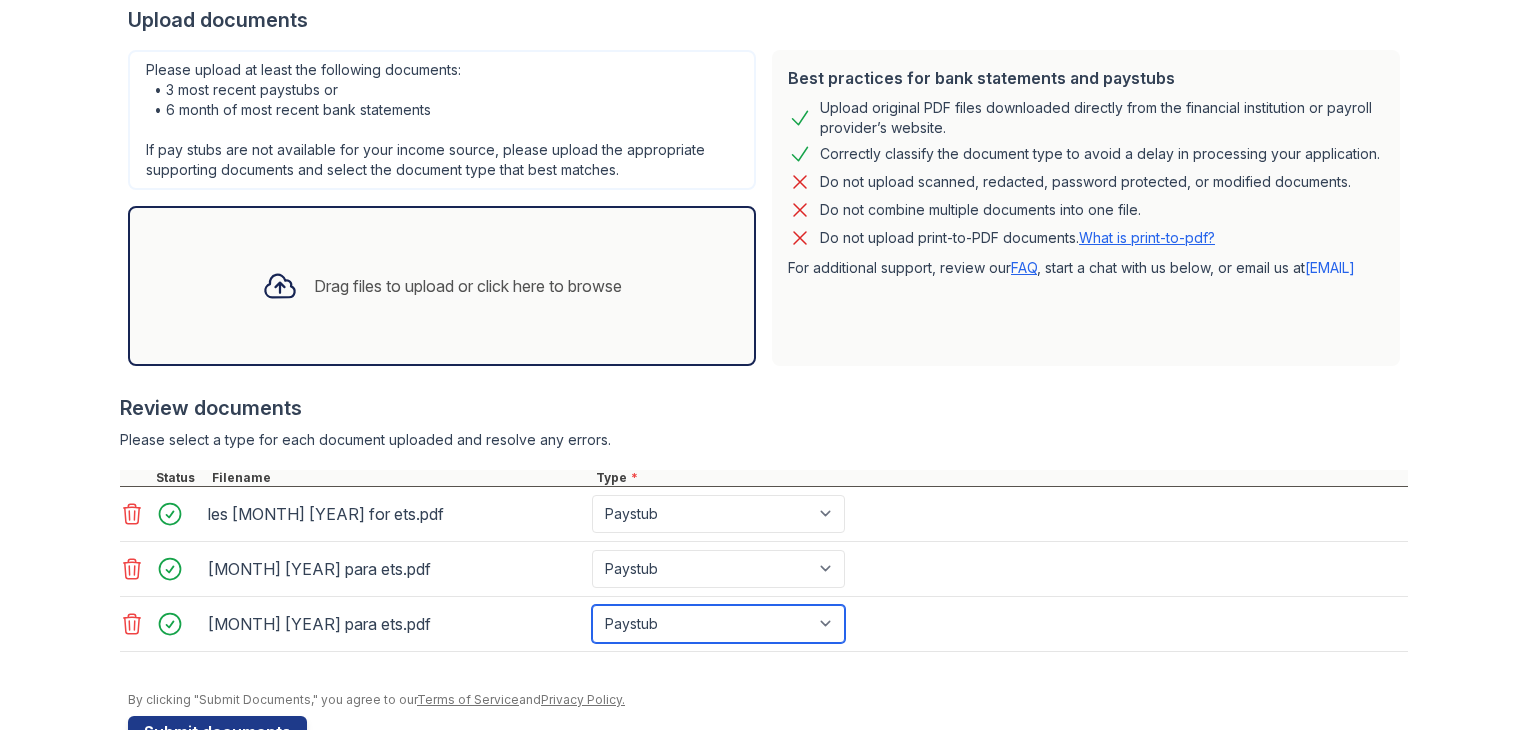 scroll, scrollTop: 512, scrollLeft: 0, axis: vertical 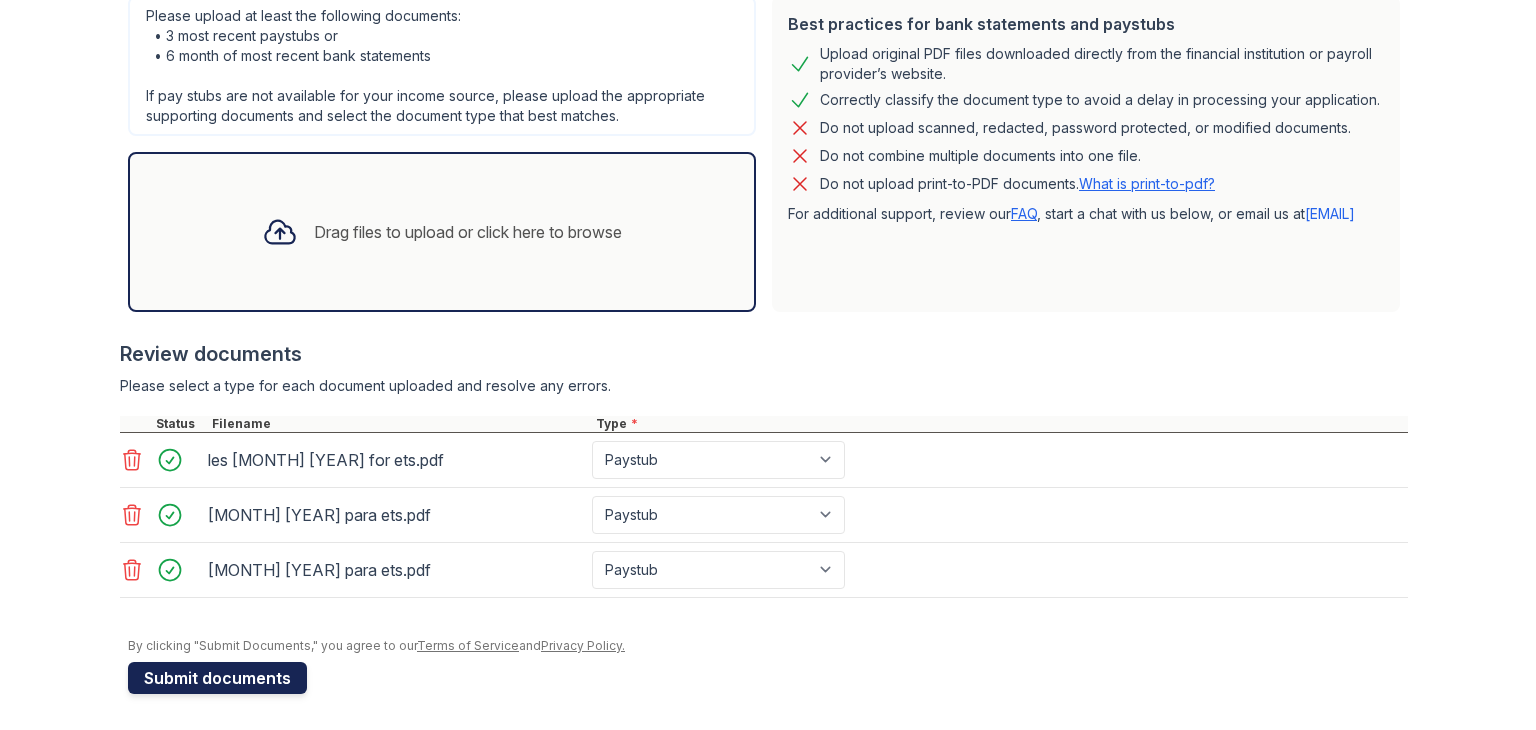 click on "Submit documents" at bounding box center [217, 678] 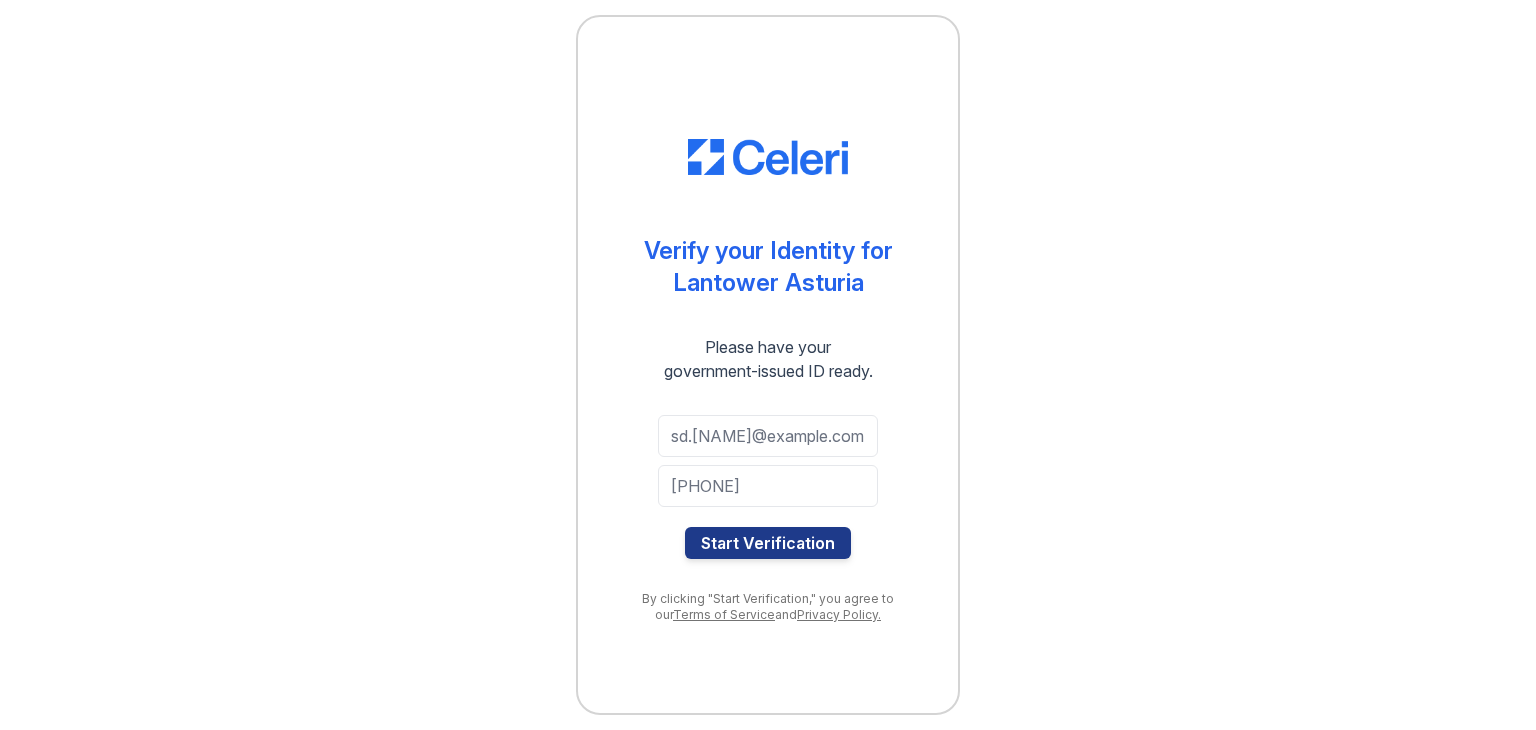 scroll, scrollTop: 0, scrollLeft: 0, axis: both 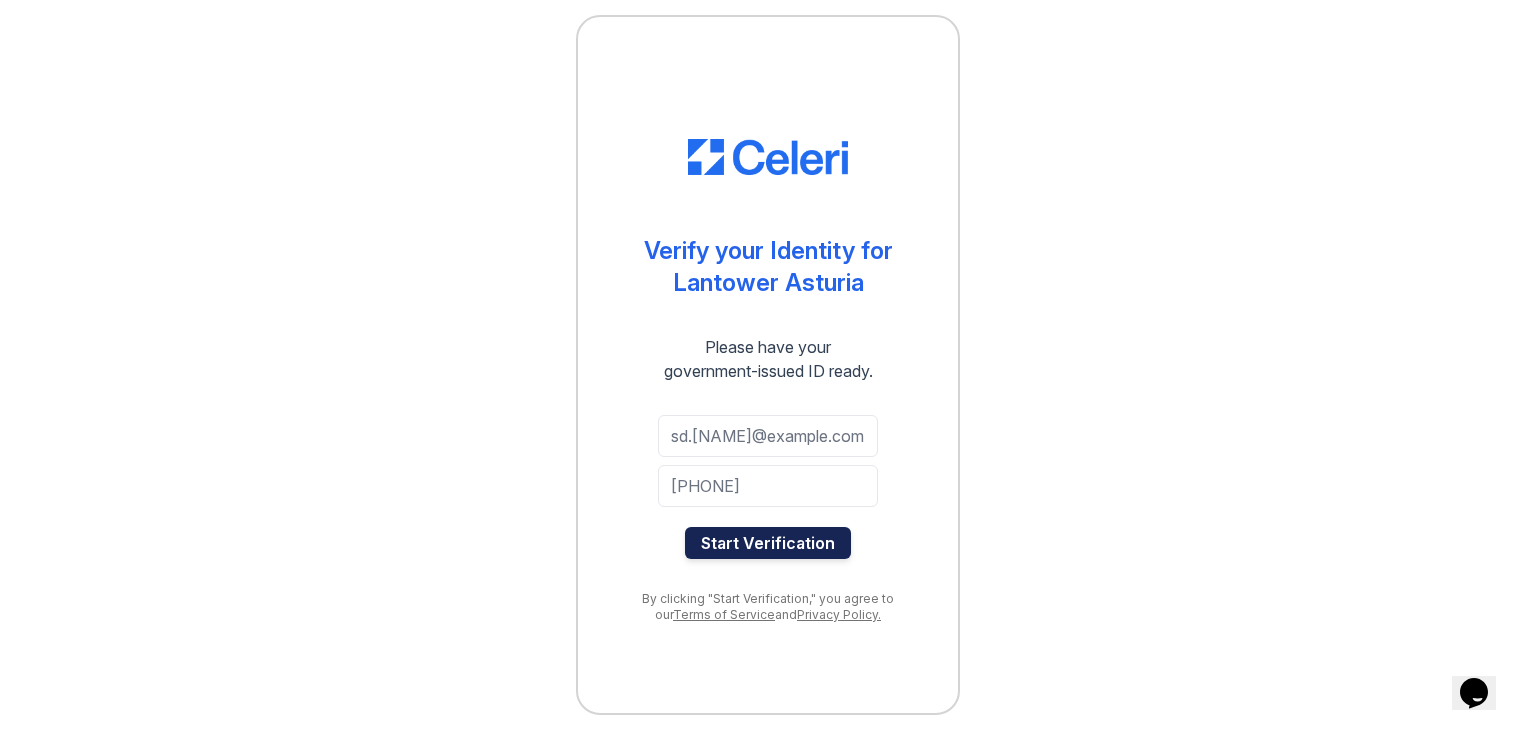 click on "Start Verification" at bounding box center [768, 543] 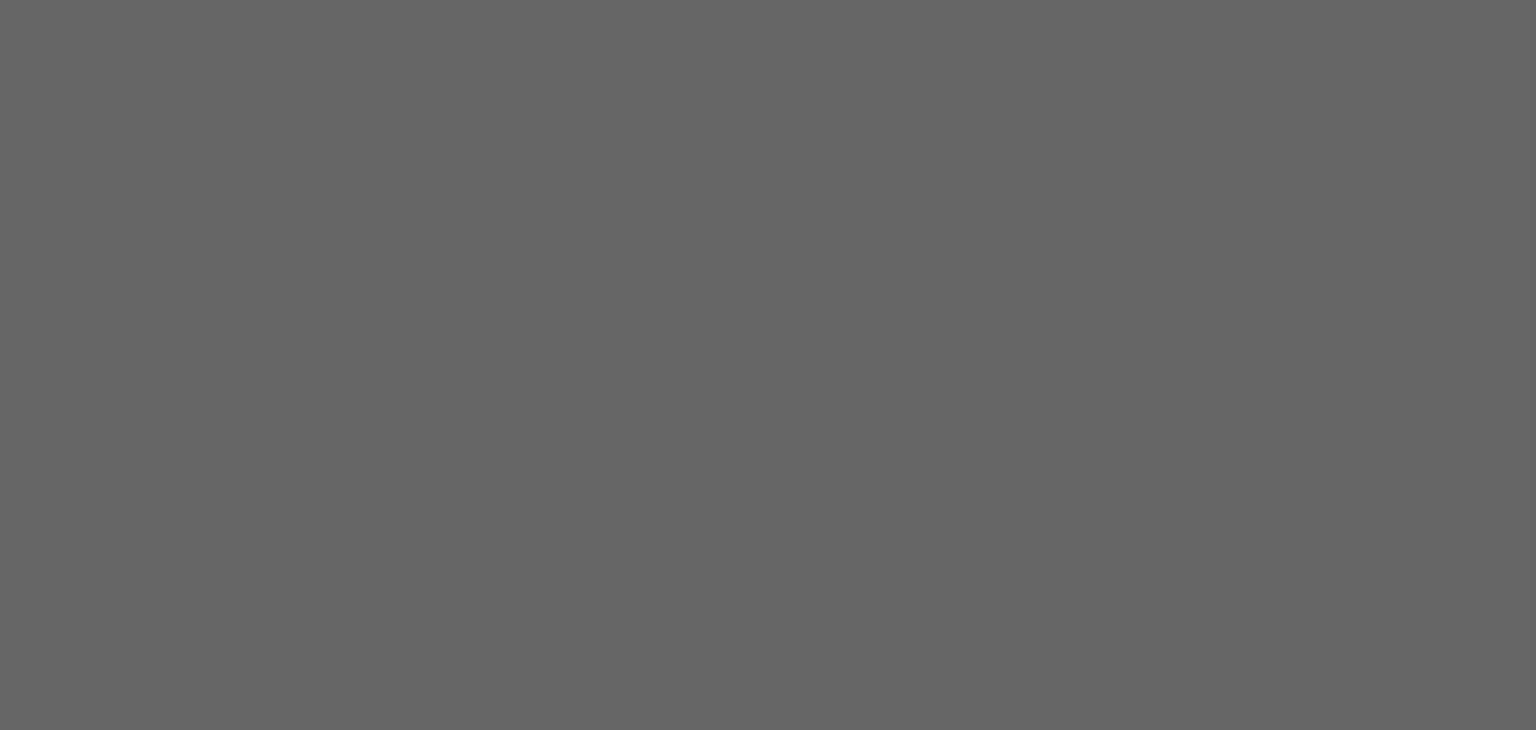 scroll, scrollTop: 0, scrollLeft: 0, axis: both 